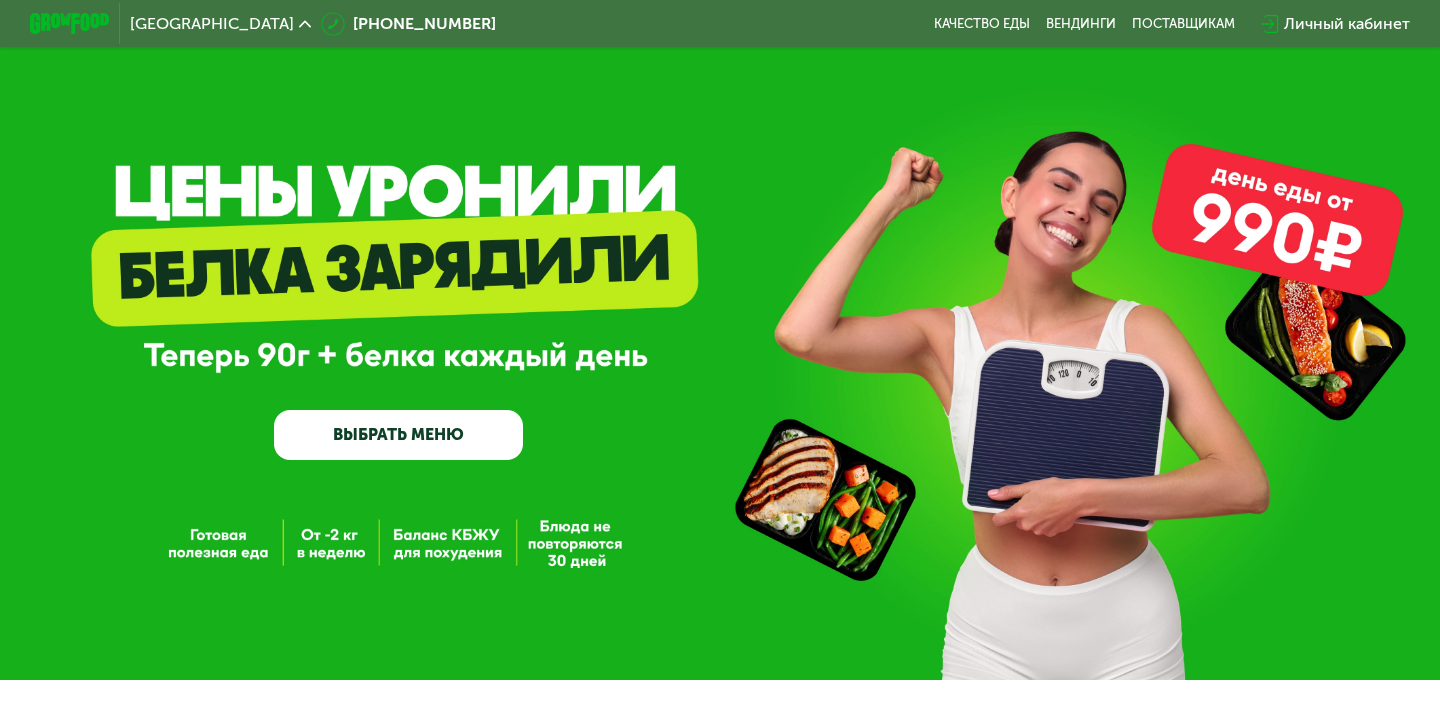 scroll, scrollTop: 0, scrollLeft: 0, axis: both 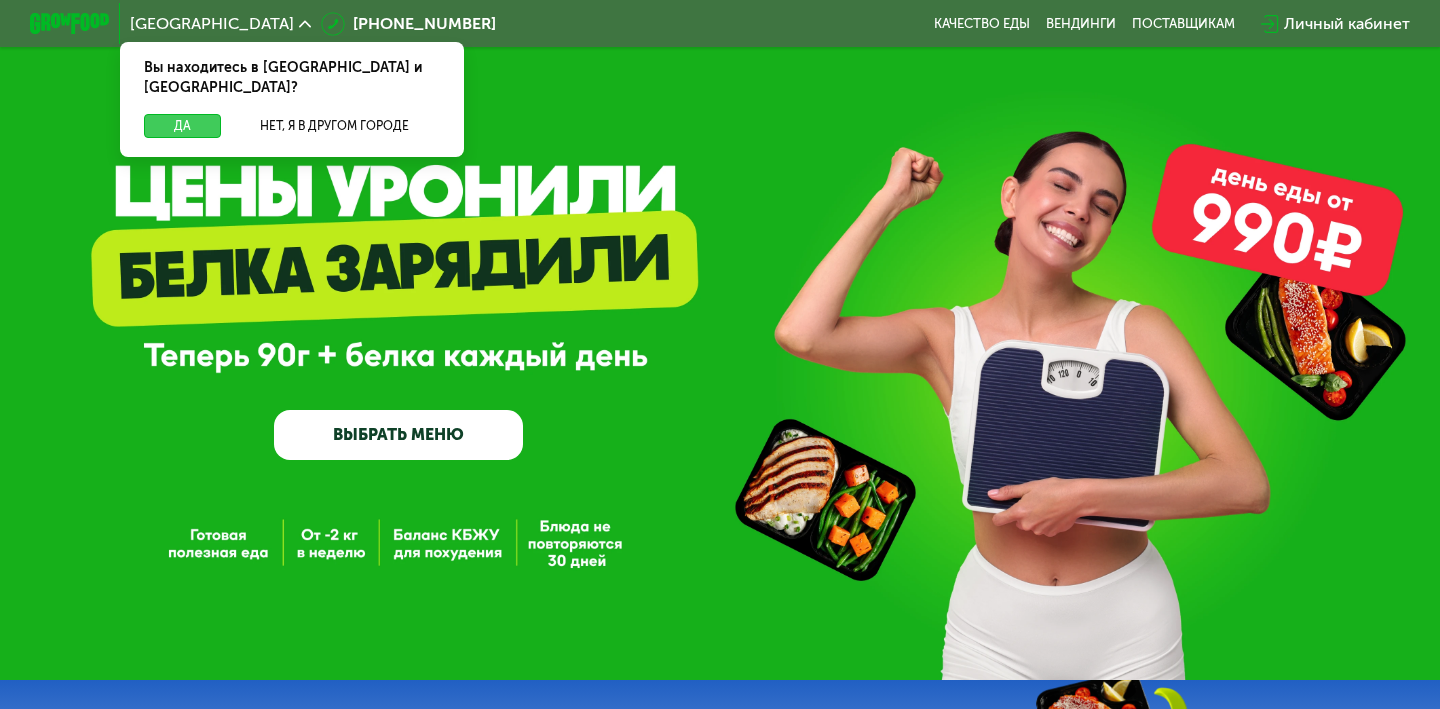 click on "Да" at bounding box center (182, 126) 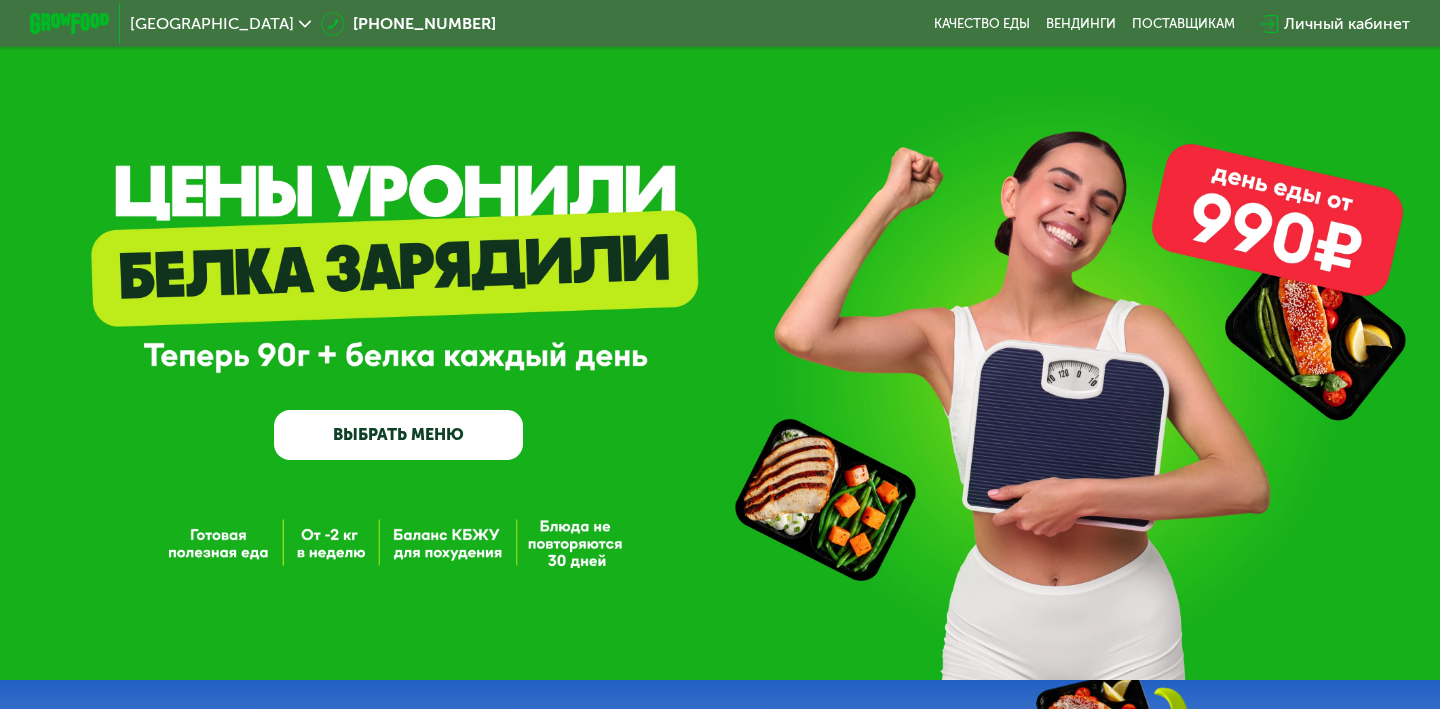 click on "ВЫБРАТЬ МЕНЮ" at bounding box center (398, 435) 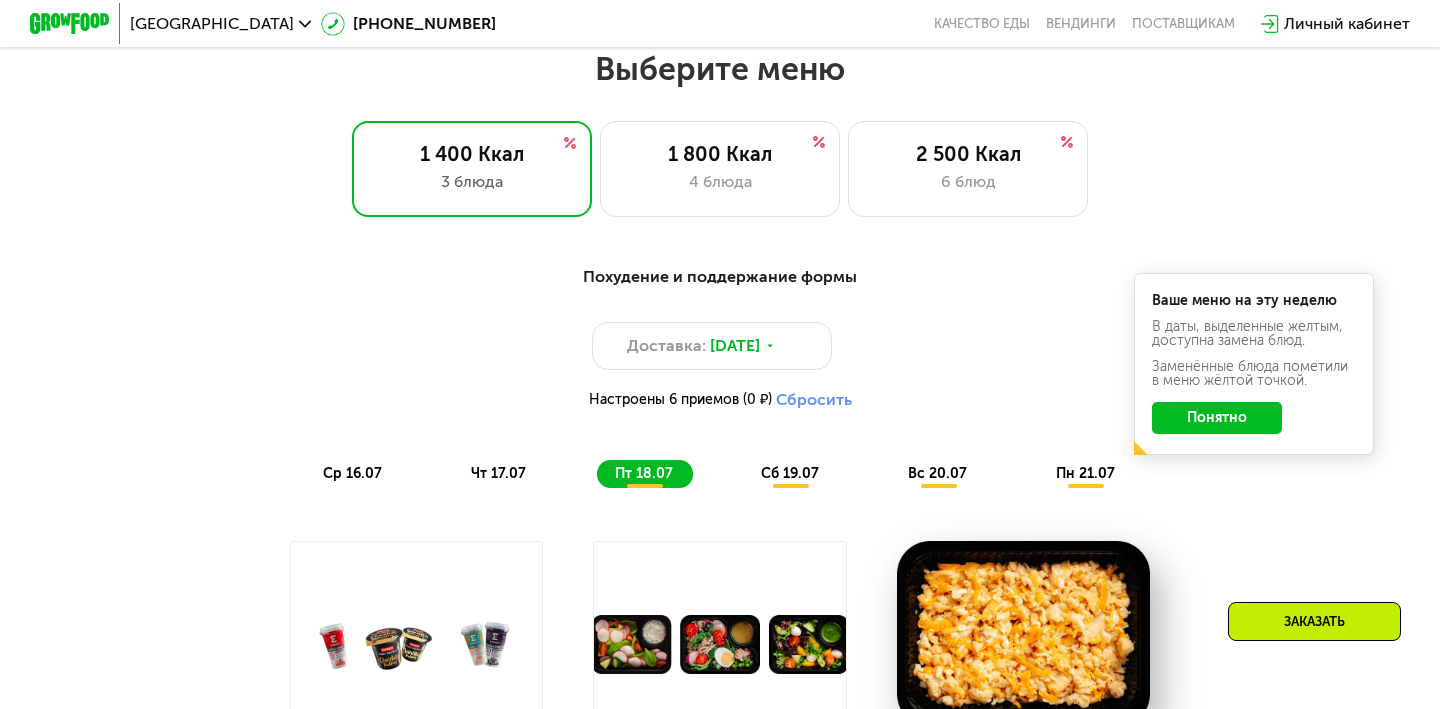 scroll, scrollTop: 853, scrollLeft: 0, axis: vertical 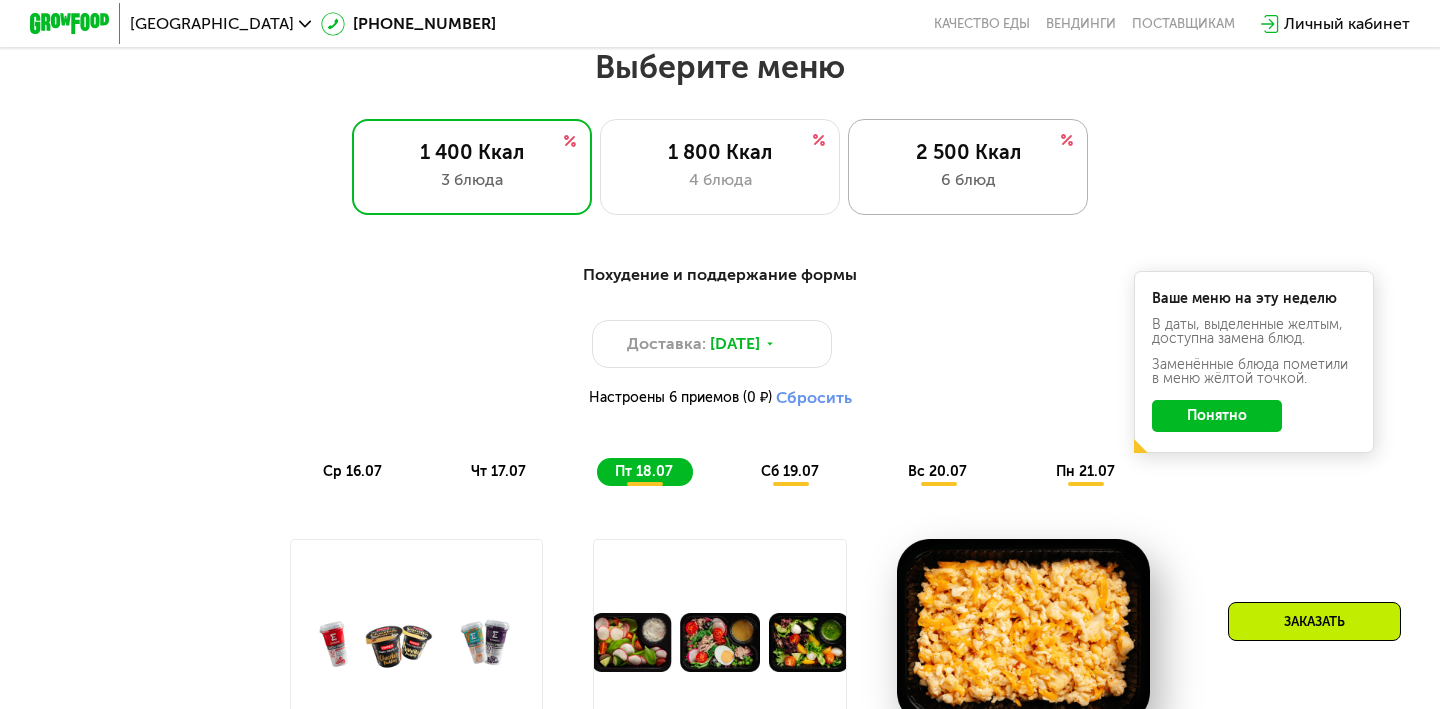 click on "2 500 Ккал" at bounding box center (968, 152) 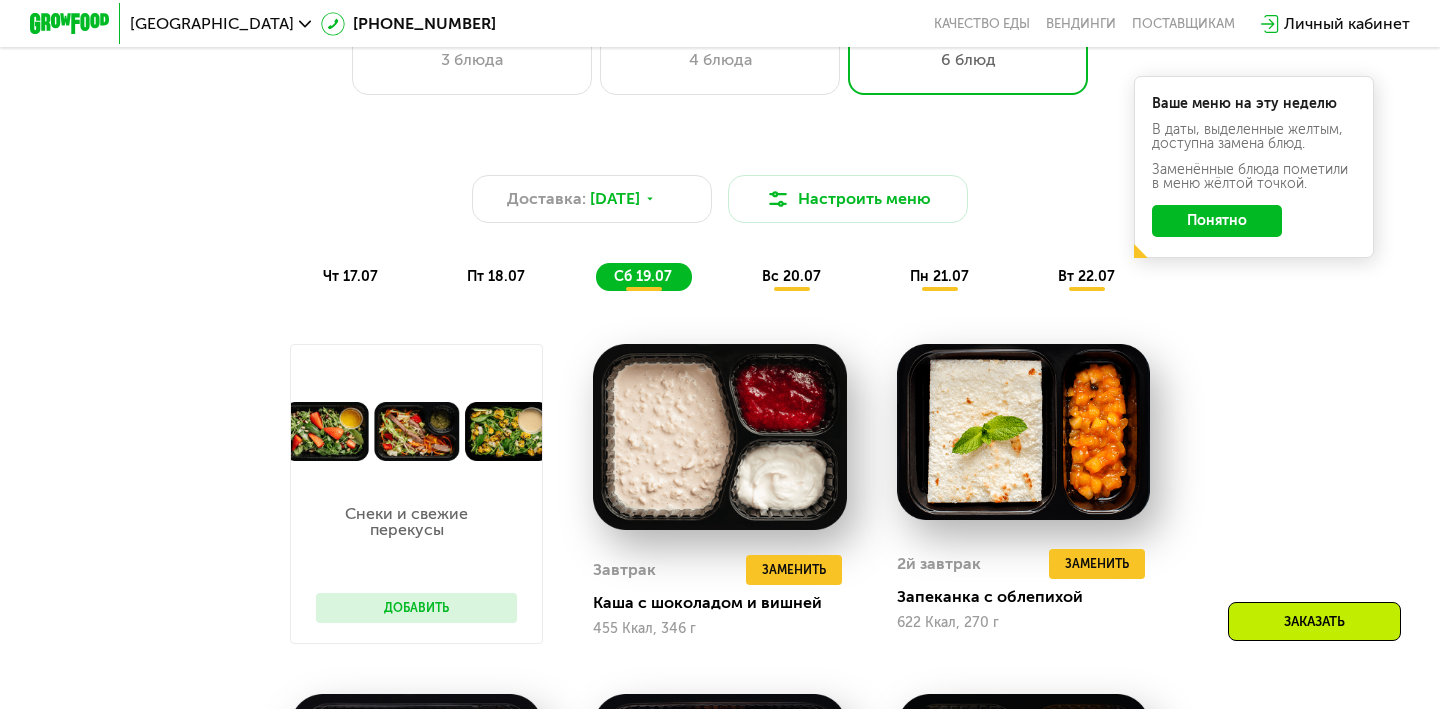 scroll, scrollTop: 976, scrollLeft: 0, axis: vertical 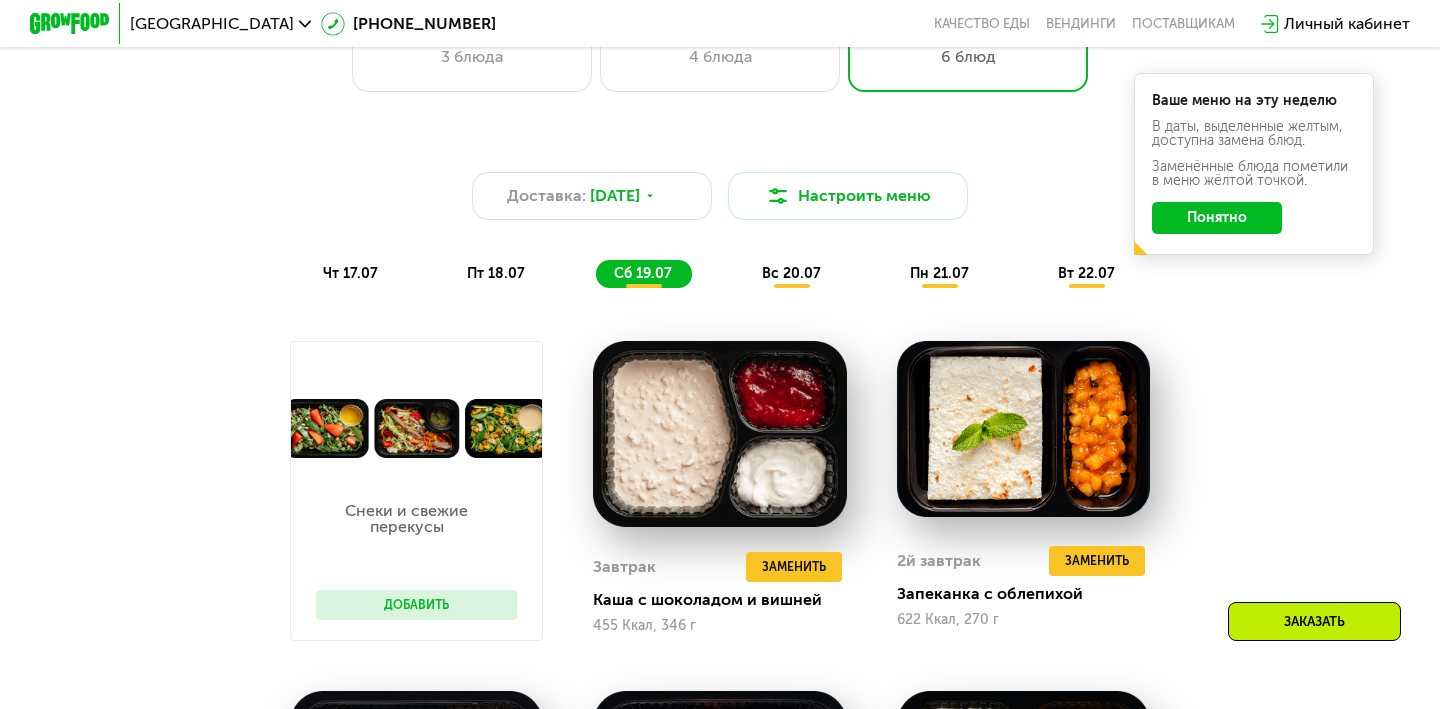click on "Доставка: [DATE] Настроить меню  чт 17.07 пт 18.07 сб 19.07 вс 20.07 пн 21.07 вт 22.07 Ваше меню на эту неделю В даты, выделенные желтым, доступна замена блюд. Заменённые блюда пометили в меню жёлтой точкой.  Понятно" at bounding box center [720, 214] 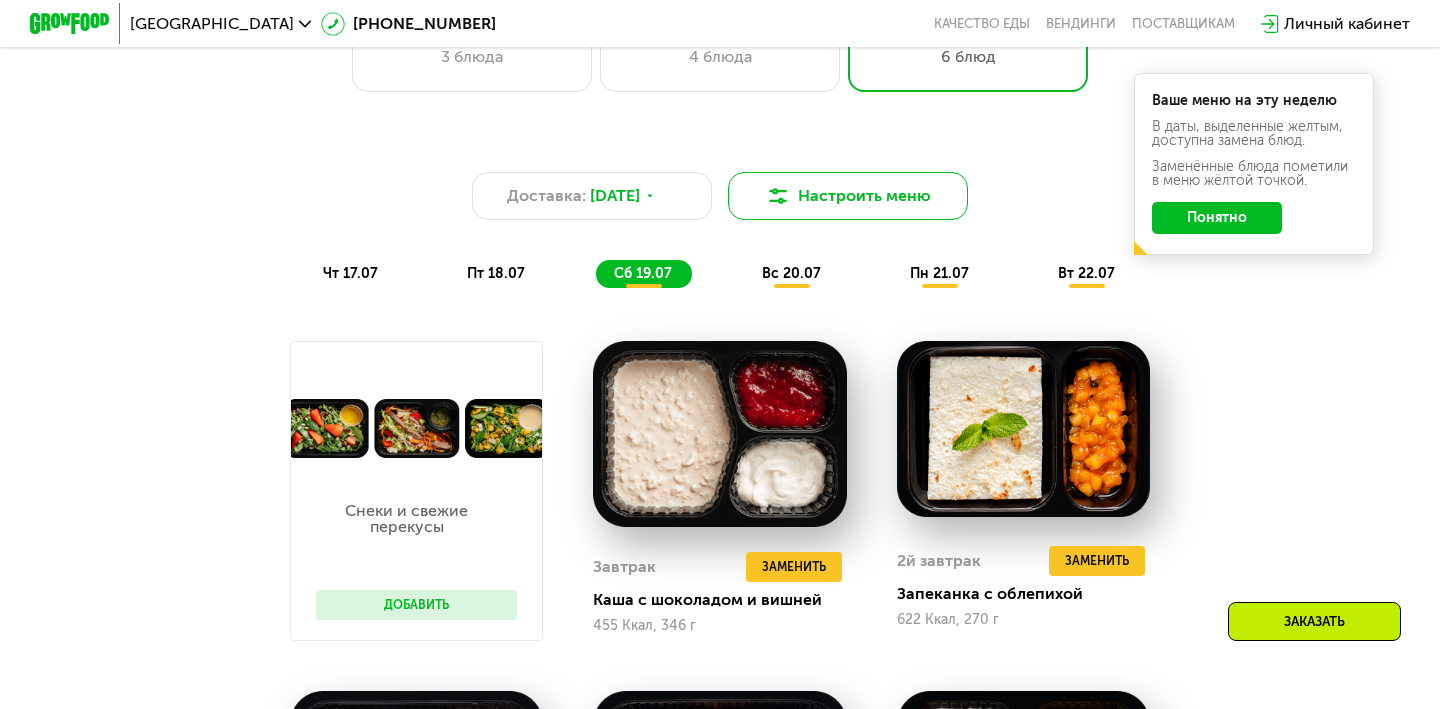 click on "Настроить меню" at bounding box center (848, 196) 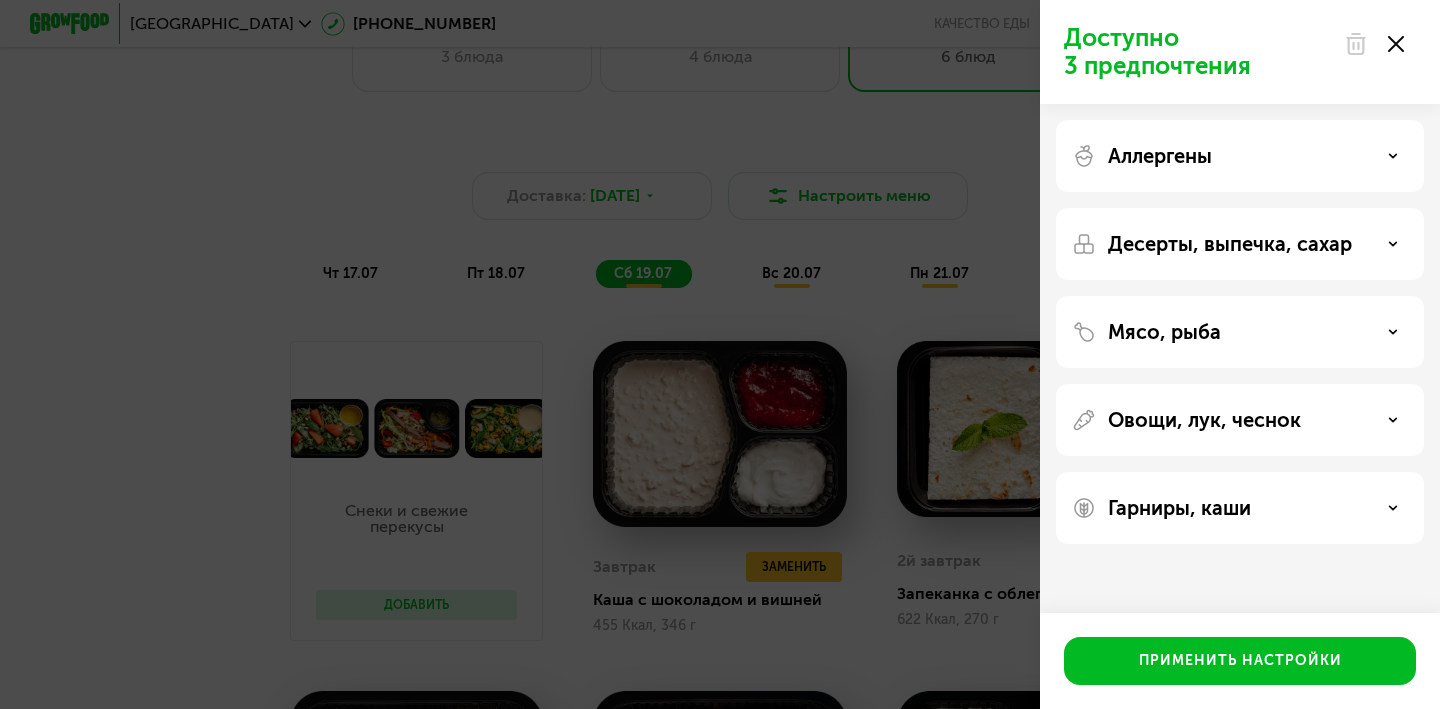click on "Аллергены" at bounding box center [1240, 156] 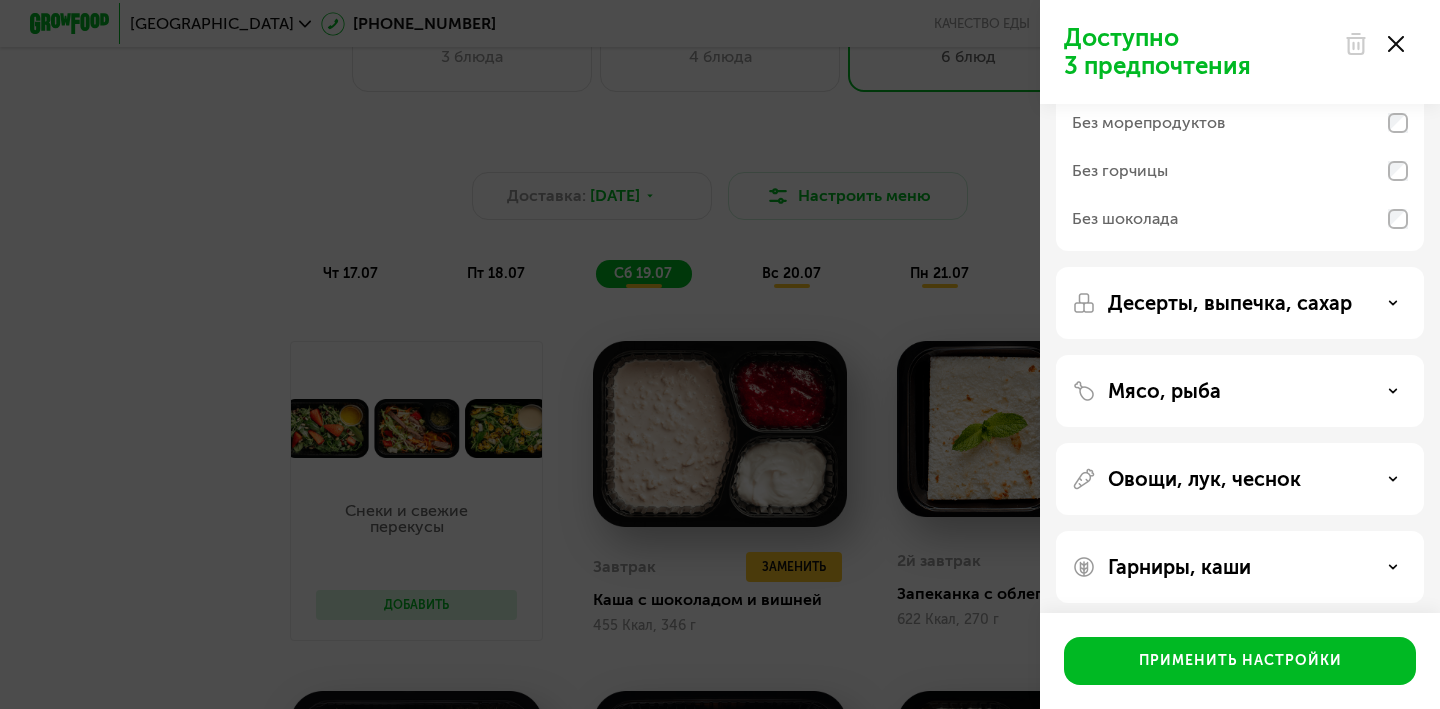 scroll, scrollTop: 256, scrollLeft: 0, axis: vertical 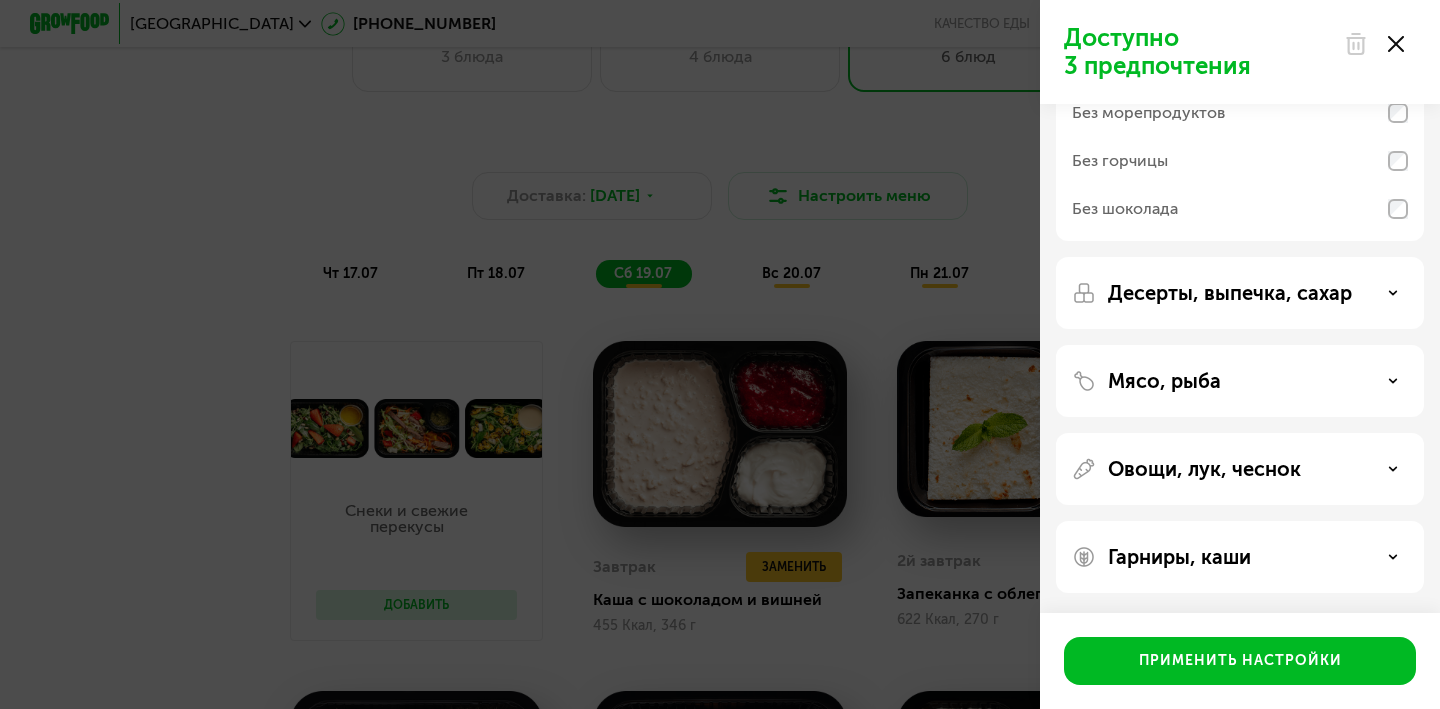click on "Овощи, лук, чеснок" at bounding box center [1204, 469] 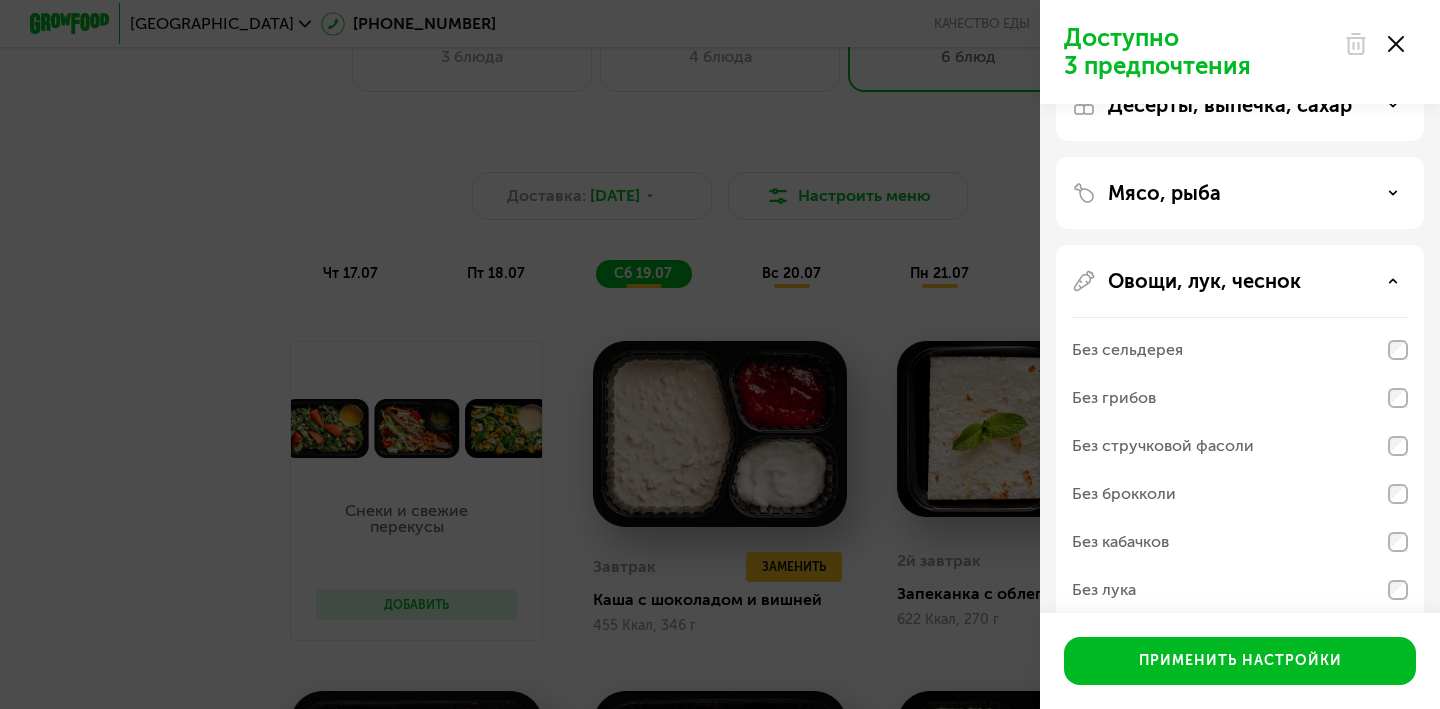 scroll, scrollTop: 579, scrollLeft: 0, axis: vertical 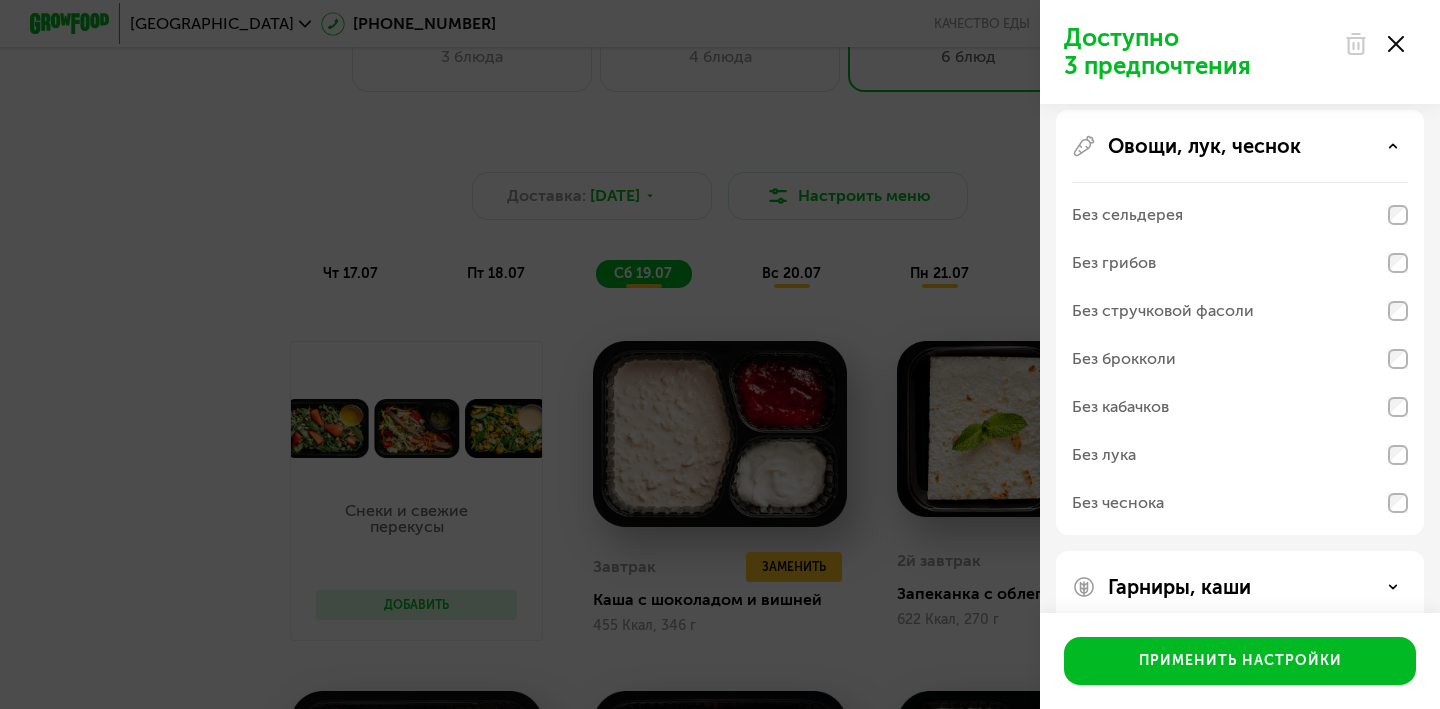 click on "Без лука" 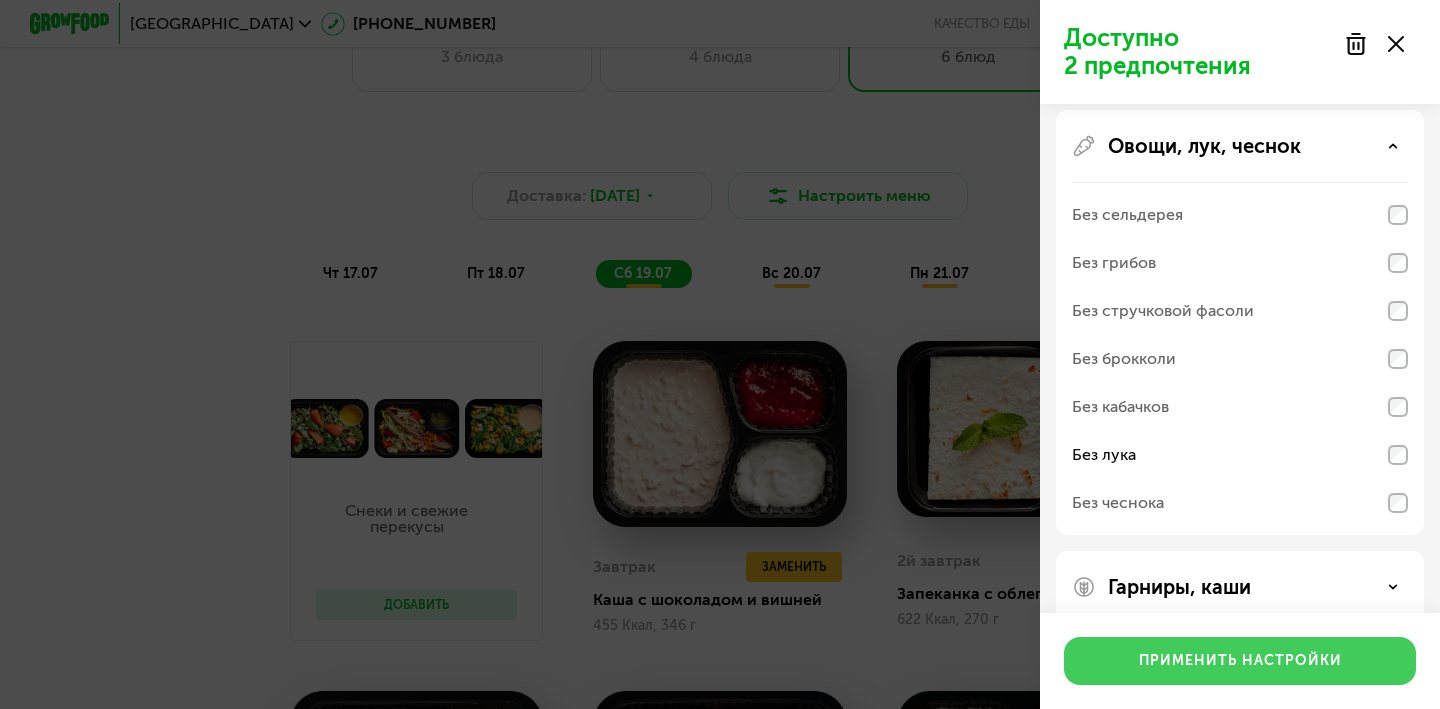 click on "Применить настройки" at bounding box center (1240, 661) 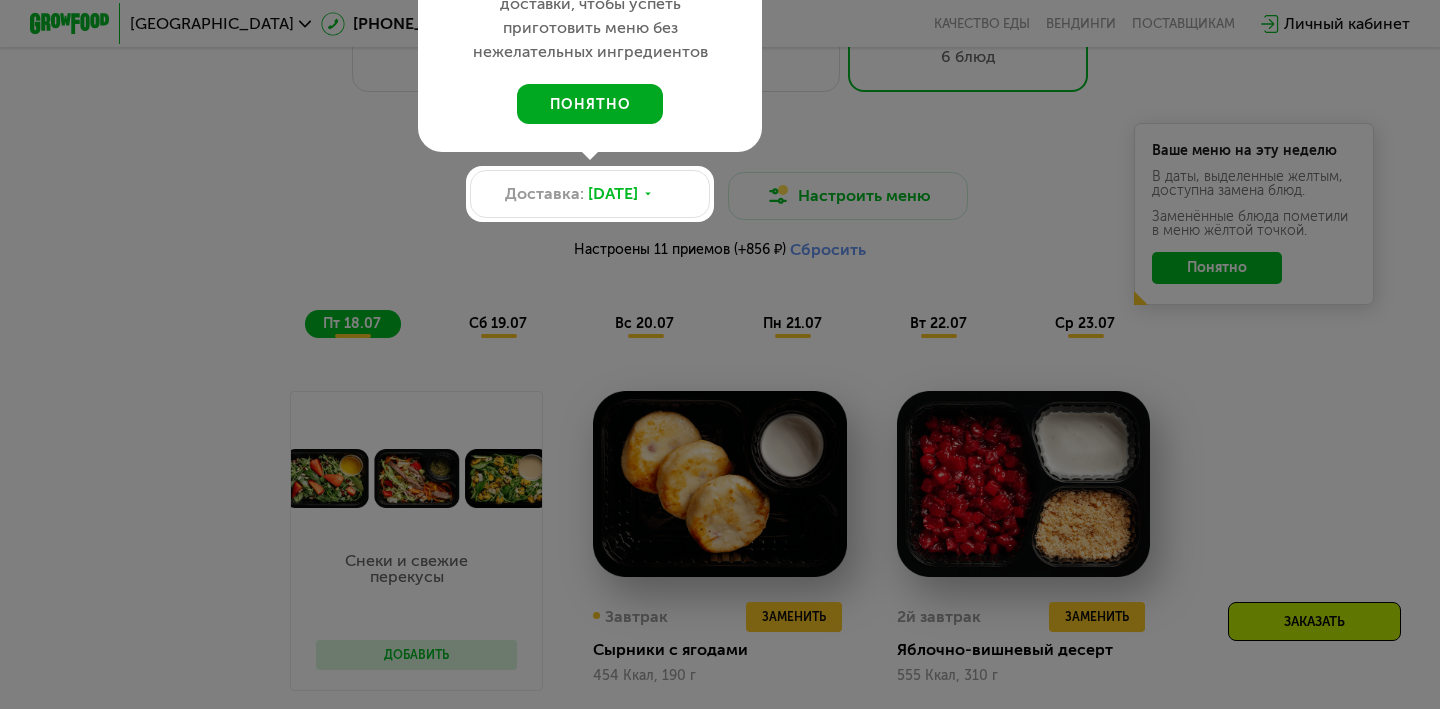 click on "понятно" at bounding box center [590, 104] 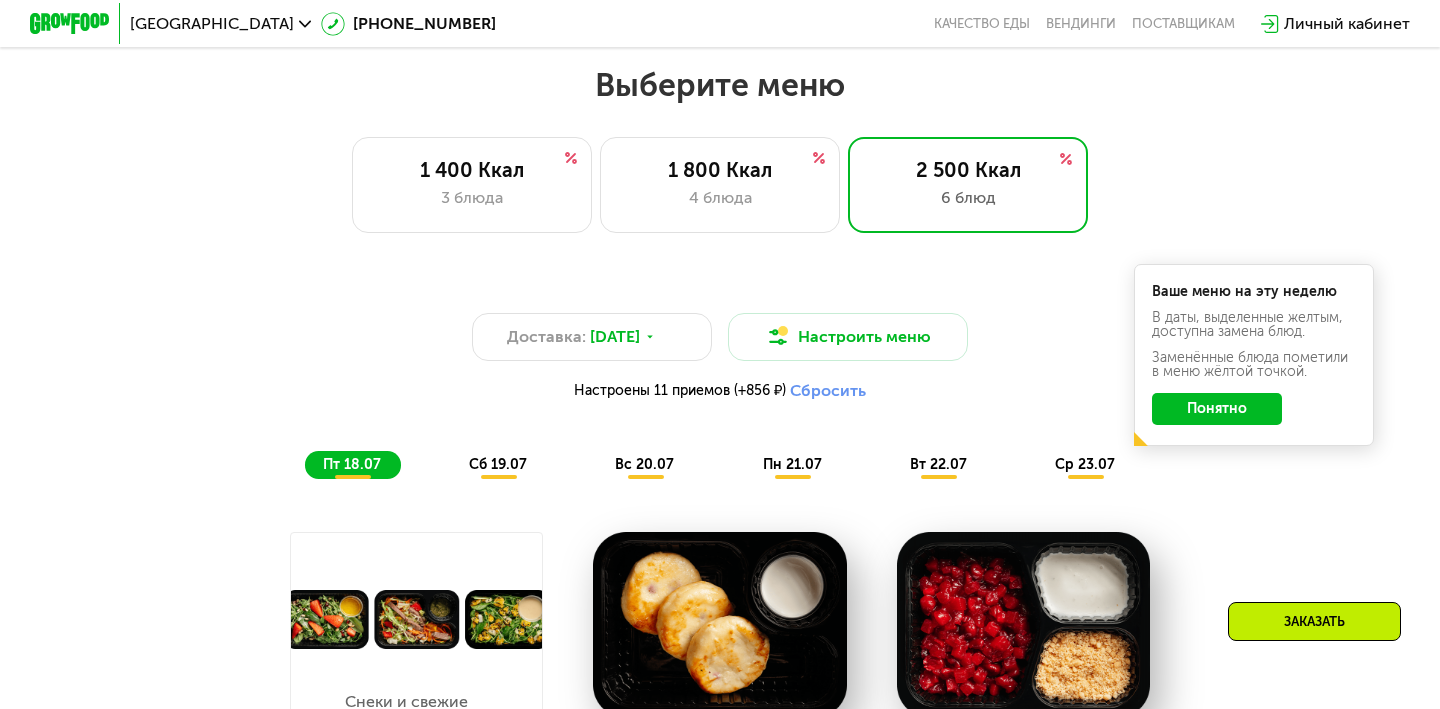 scroll, scrollTop: 723, scrollLeft: 0, axis: vertical 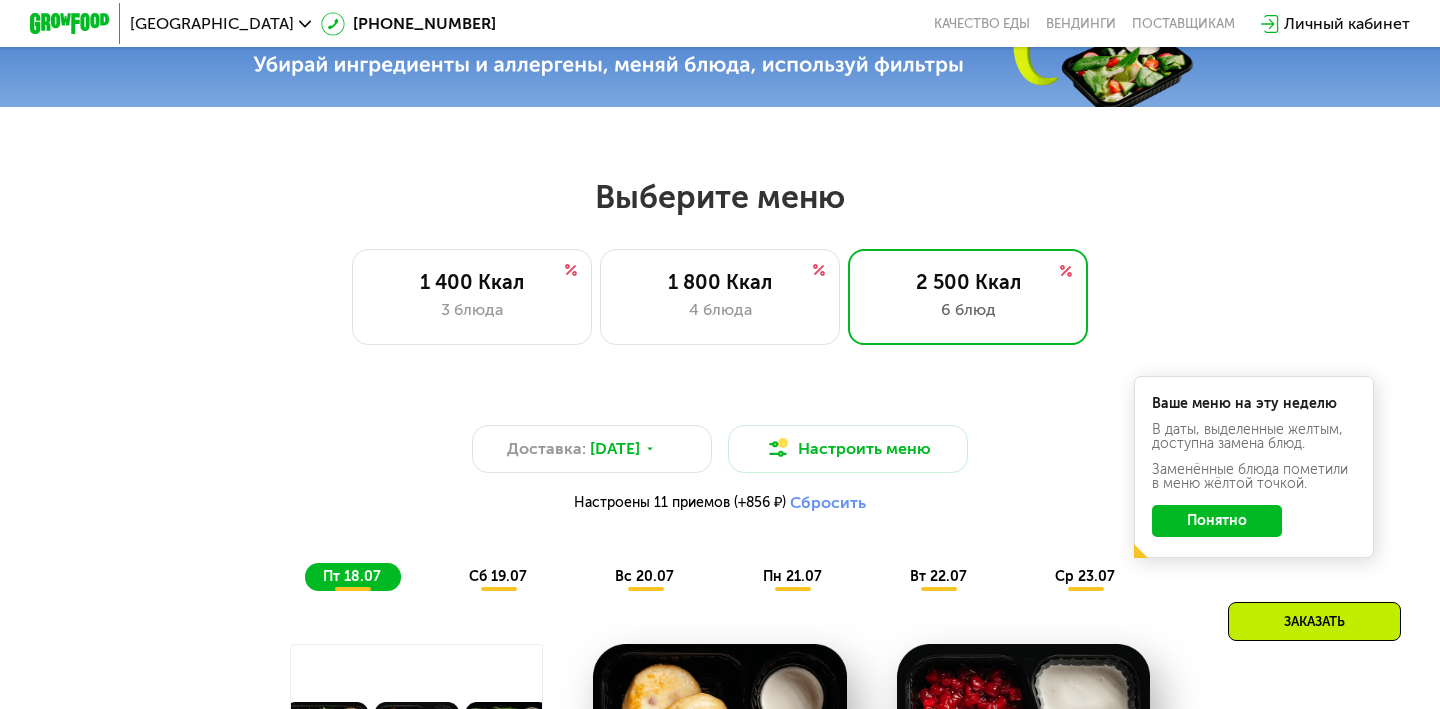 click on "Понятно" 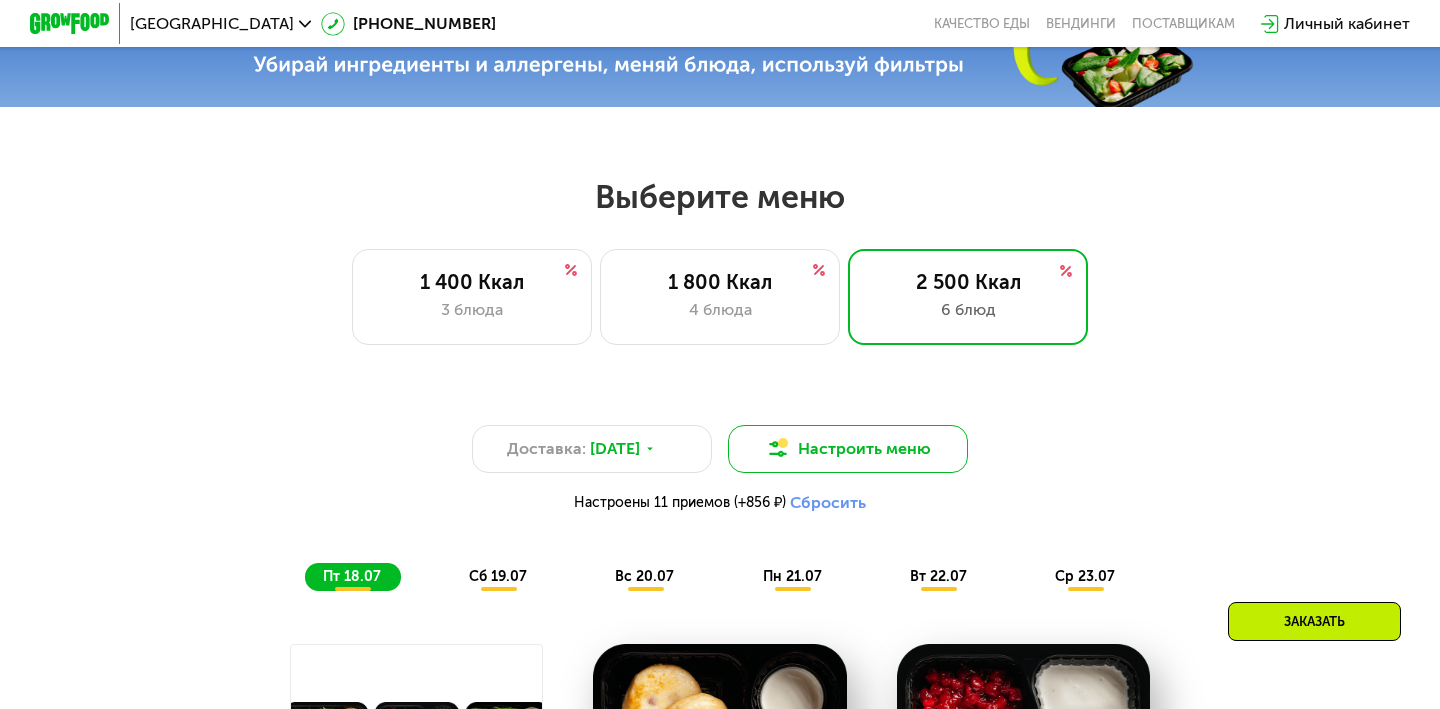 click at bounding box center (778, 449) 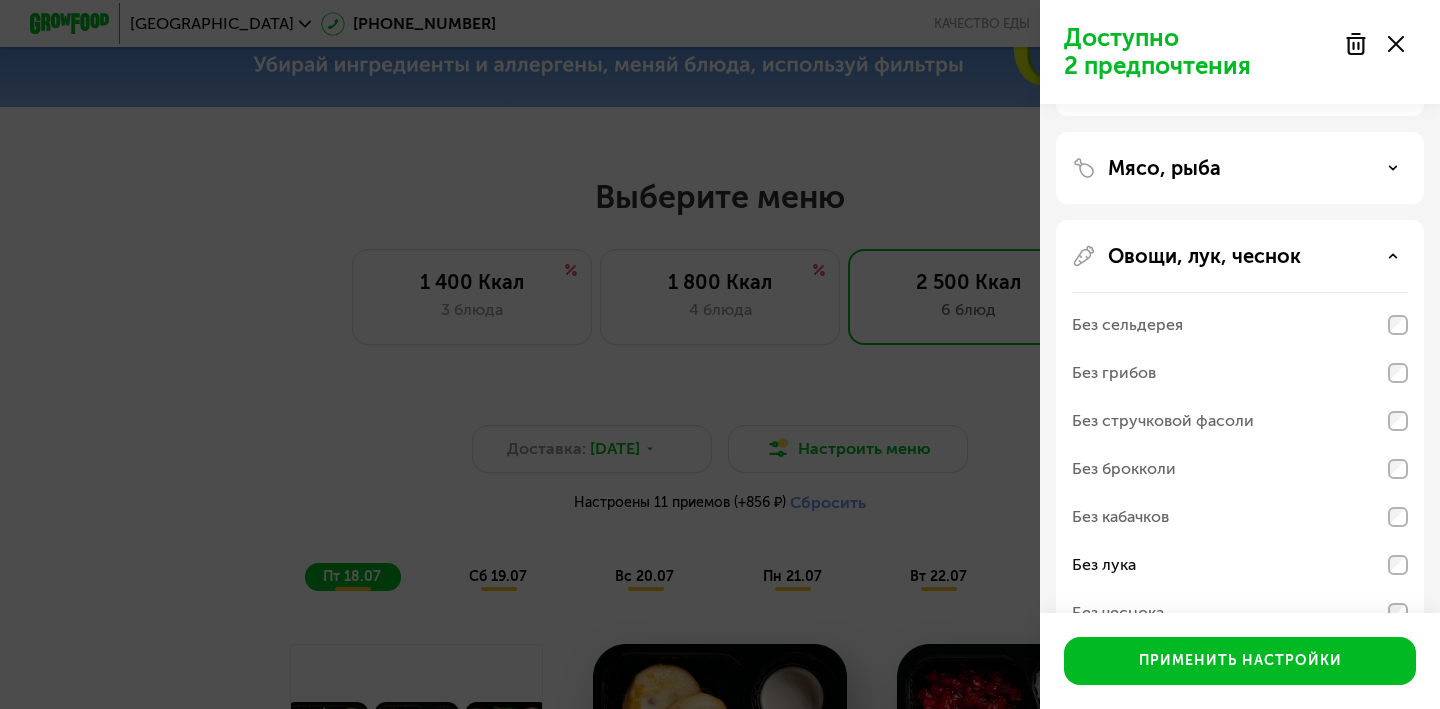 scroll, scrollTop: 0, scrollLeft: 0, axis: both 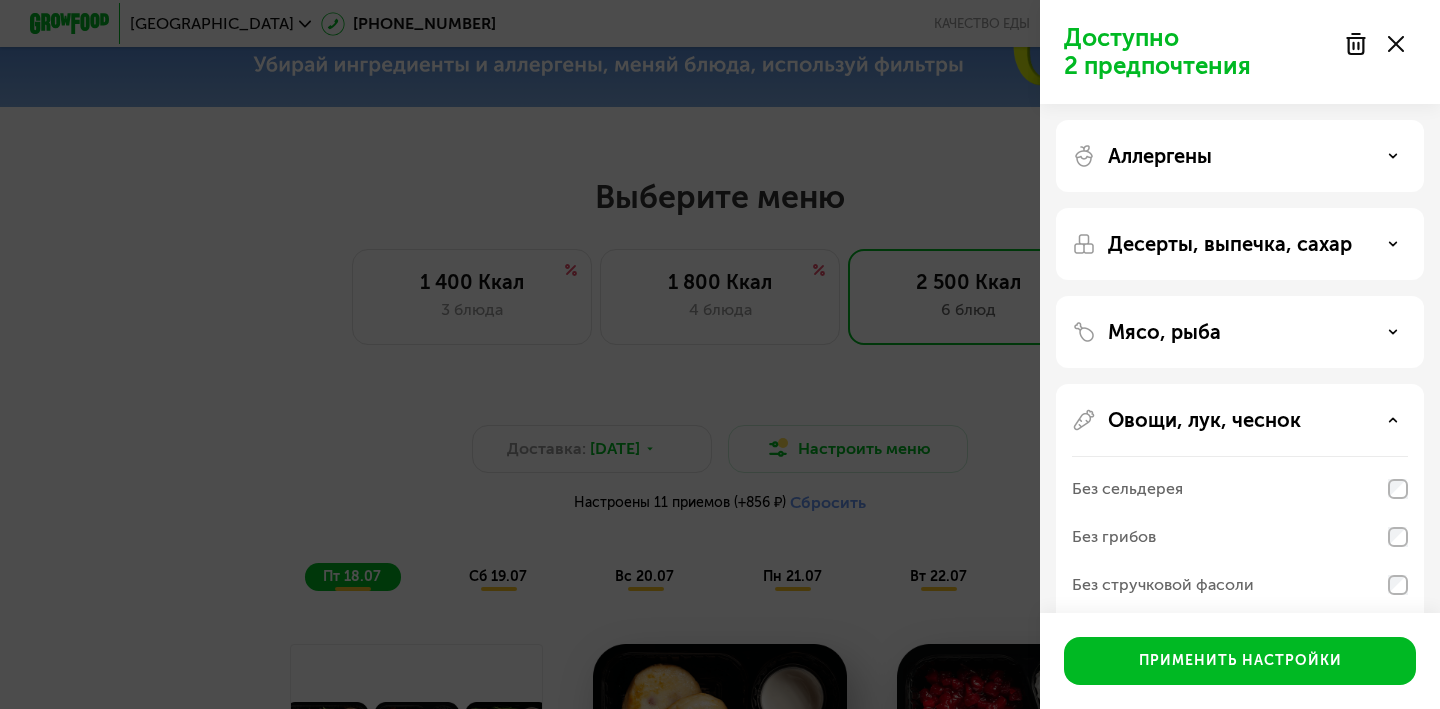 click on "Мясо, рыба" at bounding box center (1240, 332) 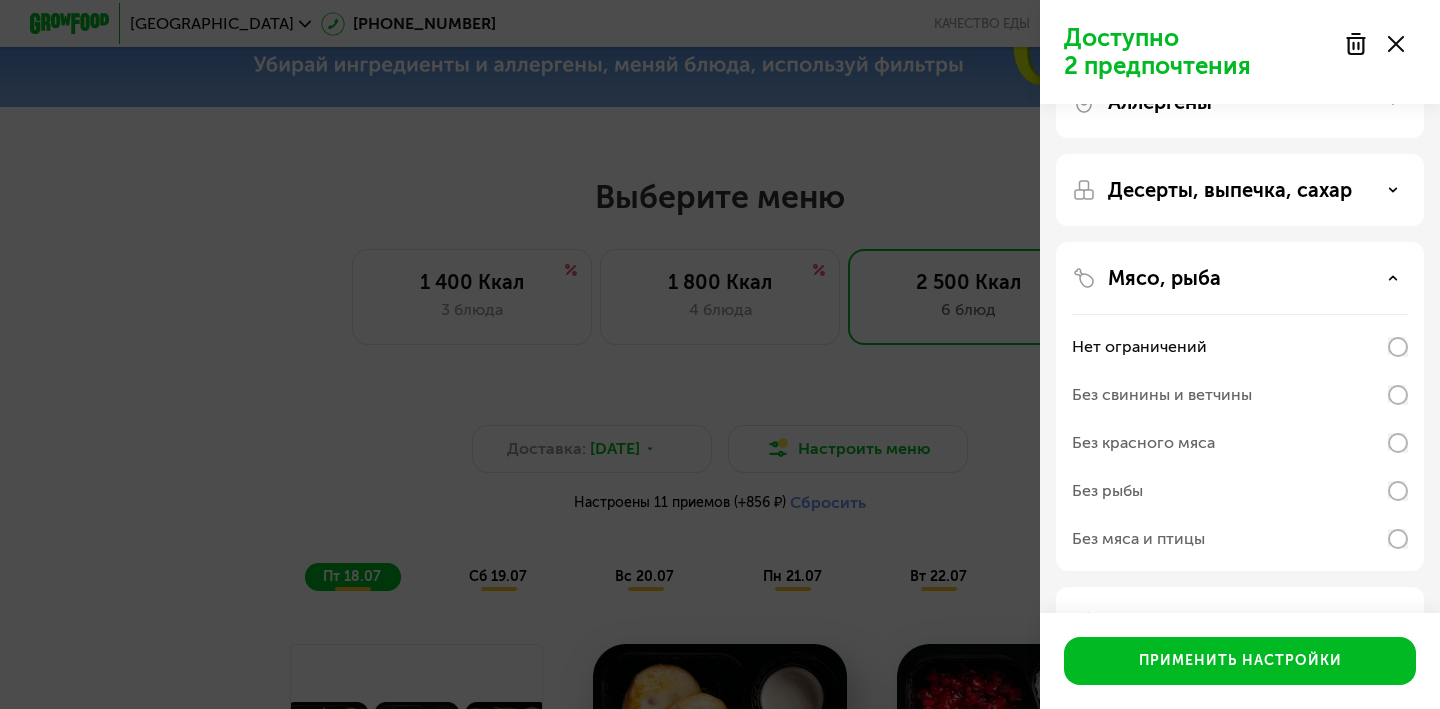scroll, scrollTop: 57, scrollLeft: 0, axis: vertical 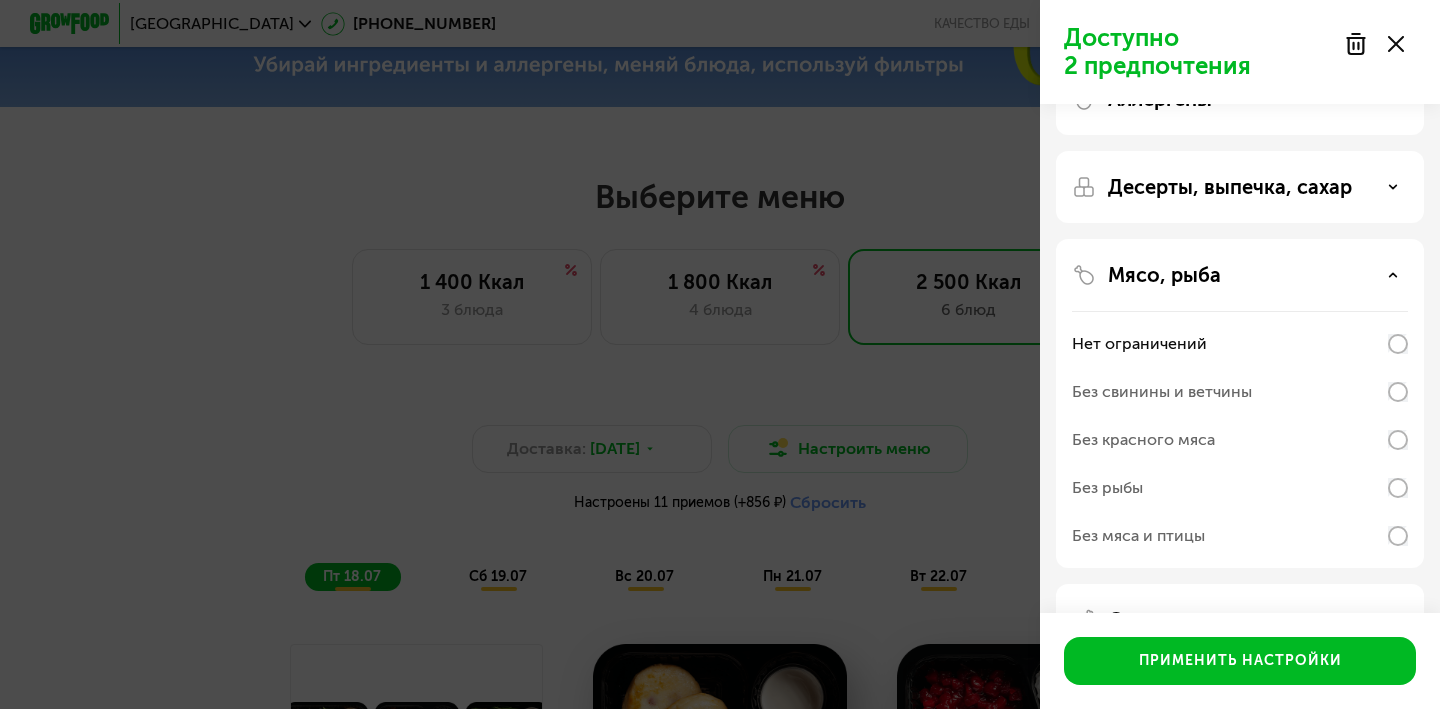 click on "Без свинины и ветчины" 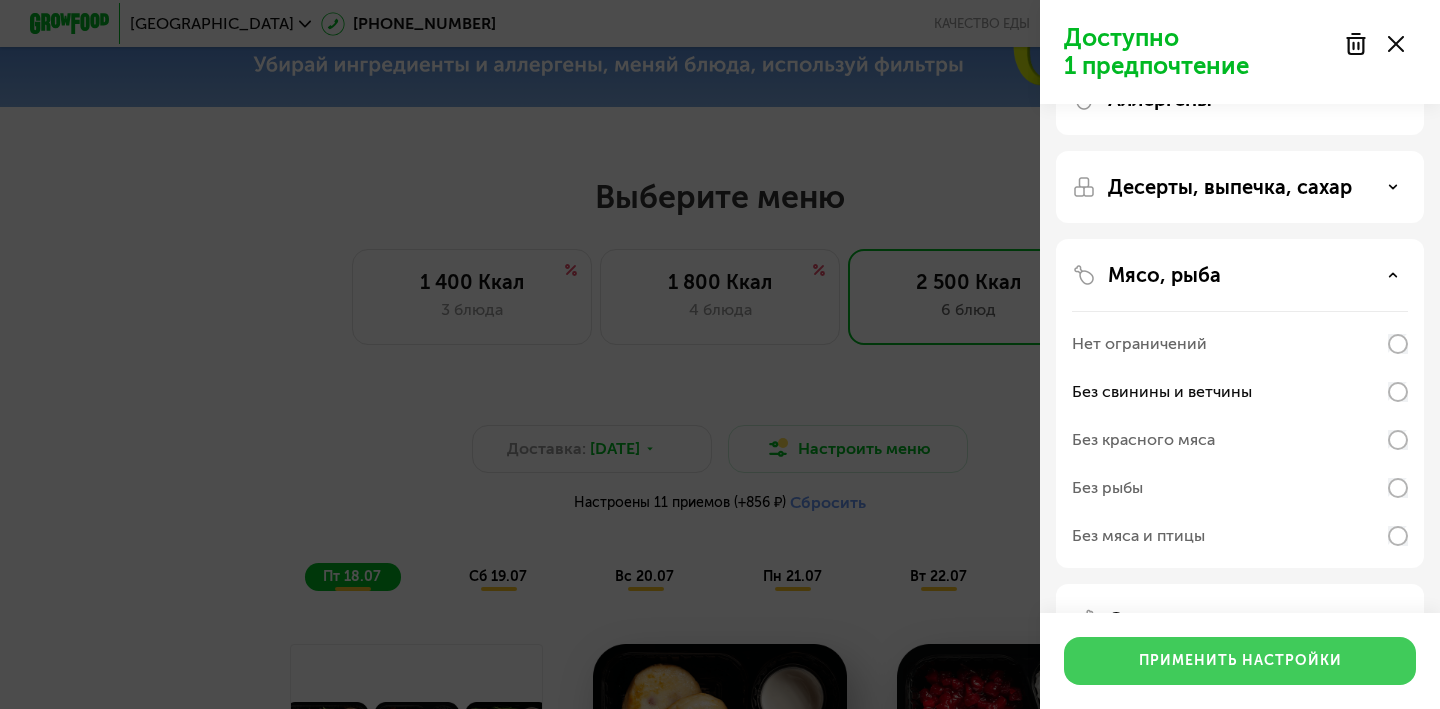 click on "Применить настройки" at bounding box center (1240, 661) 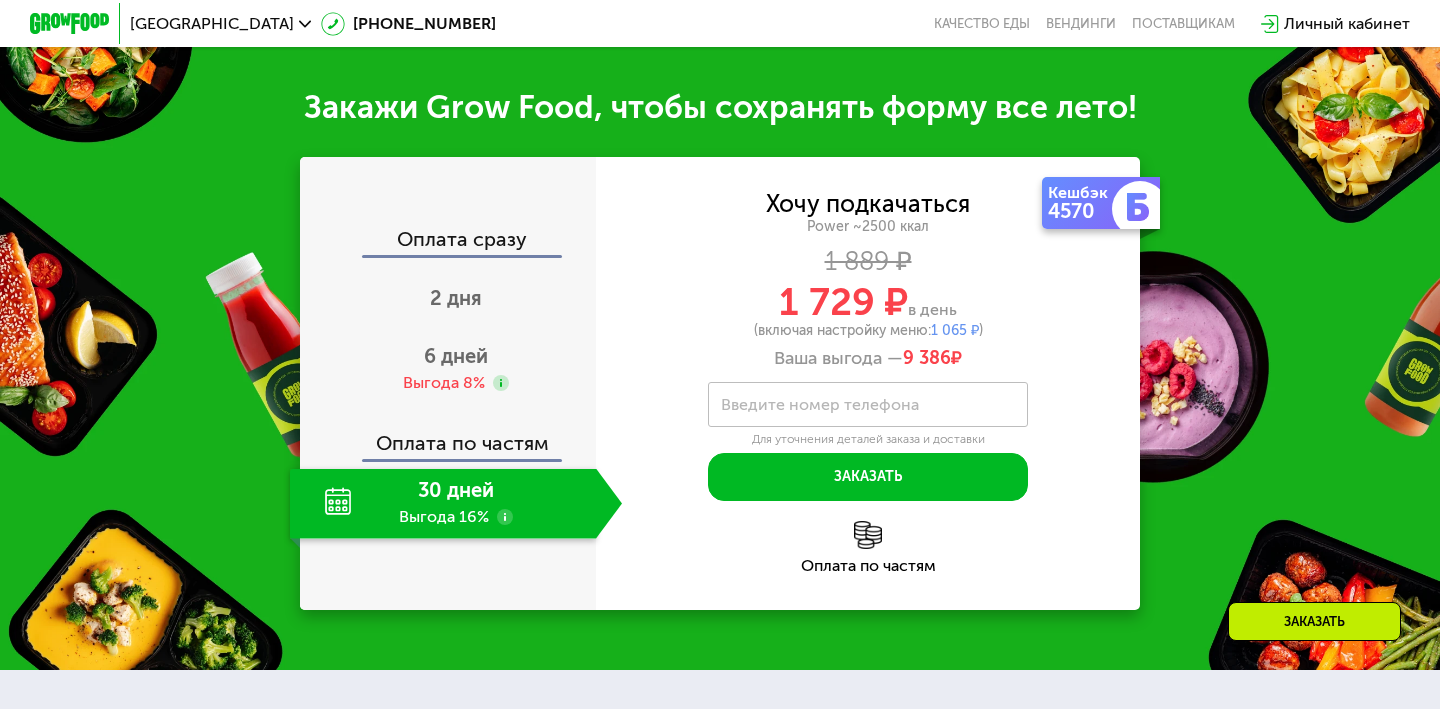 scroll, scrollTop: 2468, scrollLeft: 0, axis: vertical 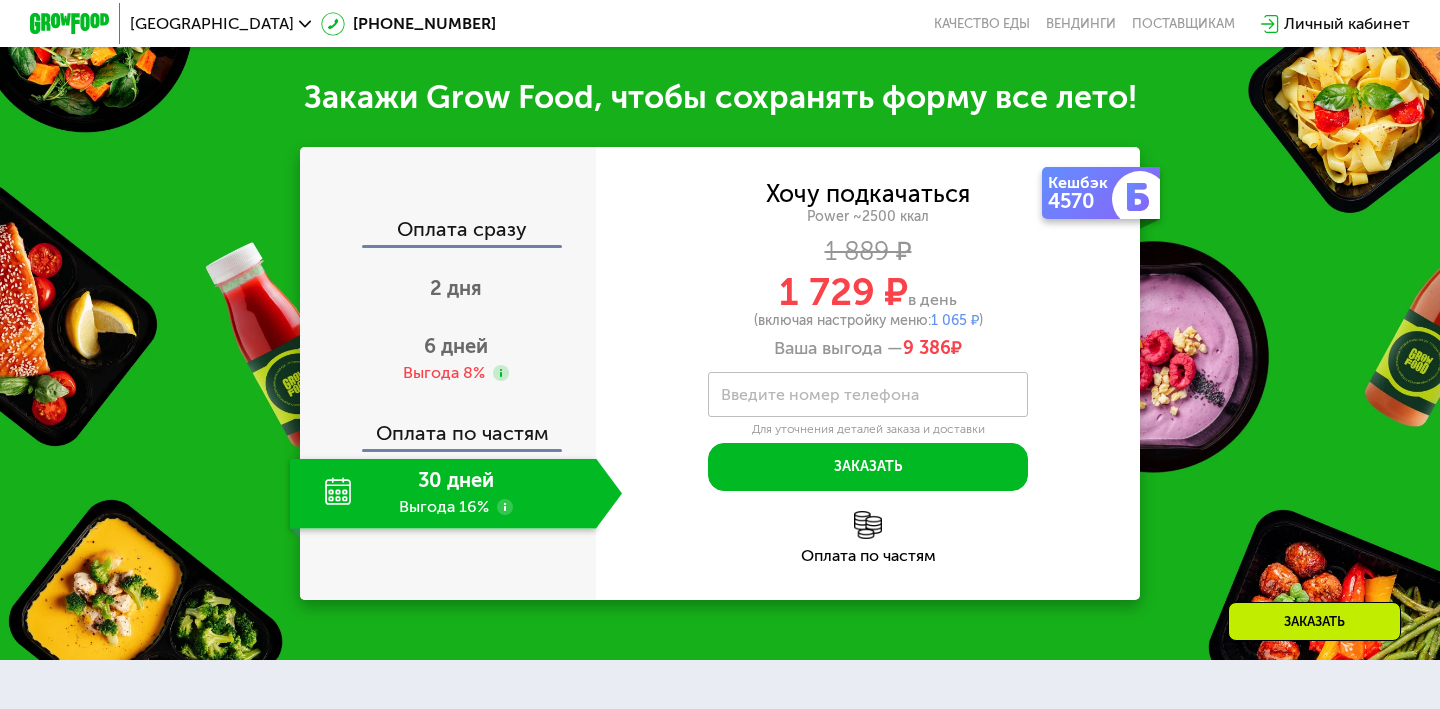 click on "30 дней Выгода 16%" 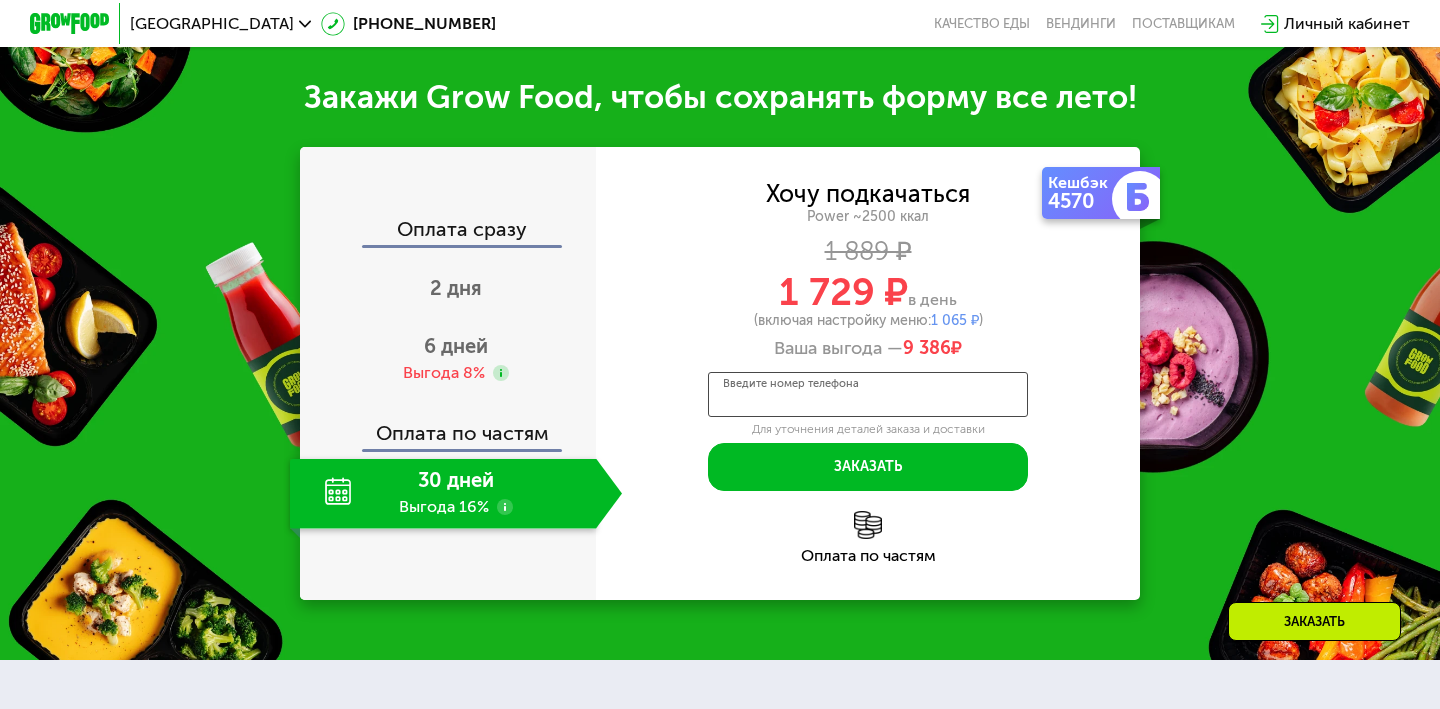 click on "Введите номер телефона" at bounding box center [868, 394] 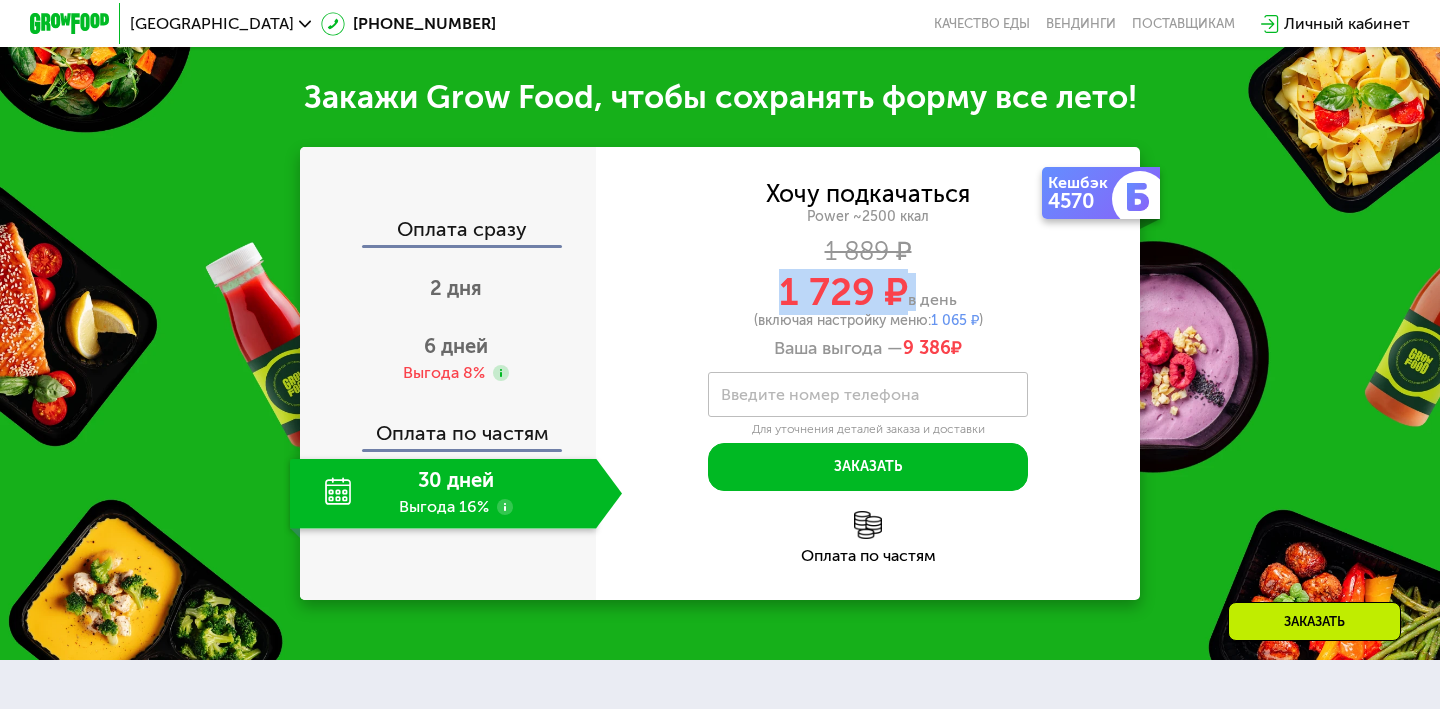 drag, startPoint x: 910, startPoint y: 281, endPoint x: 760, endPoint y: 296, distance: 150.74814 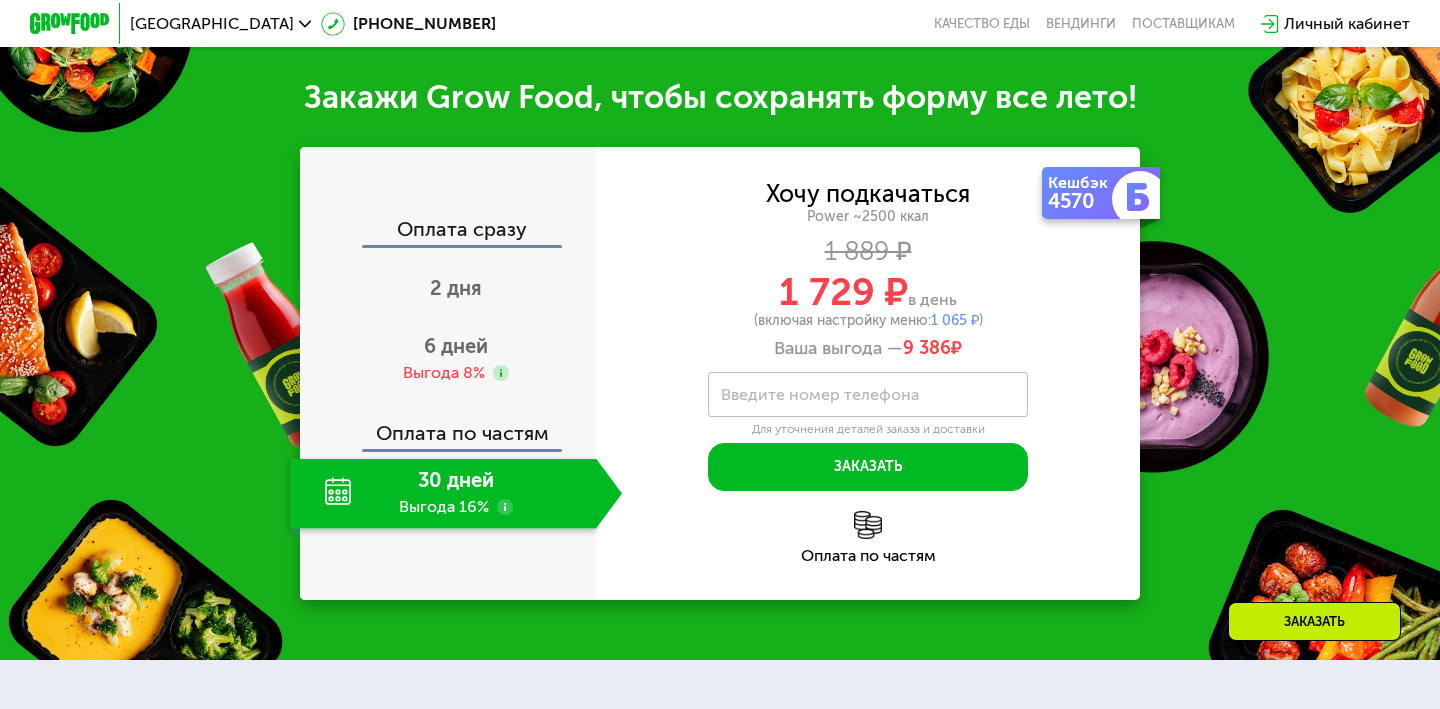 click on "1 729 ₽" at bounding box center (843, 292) 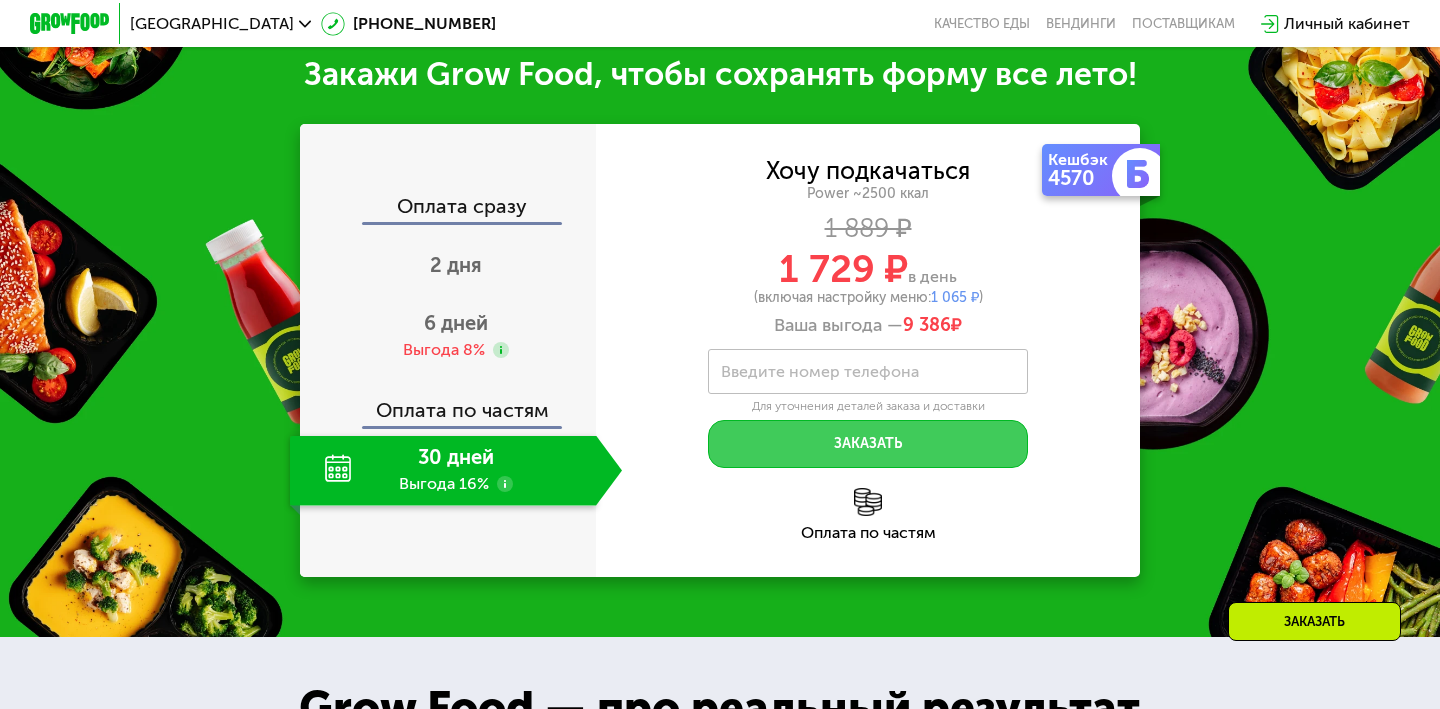 scroll, scrollTop: 2497, scrollLeft: 0, axis: vertical 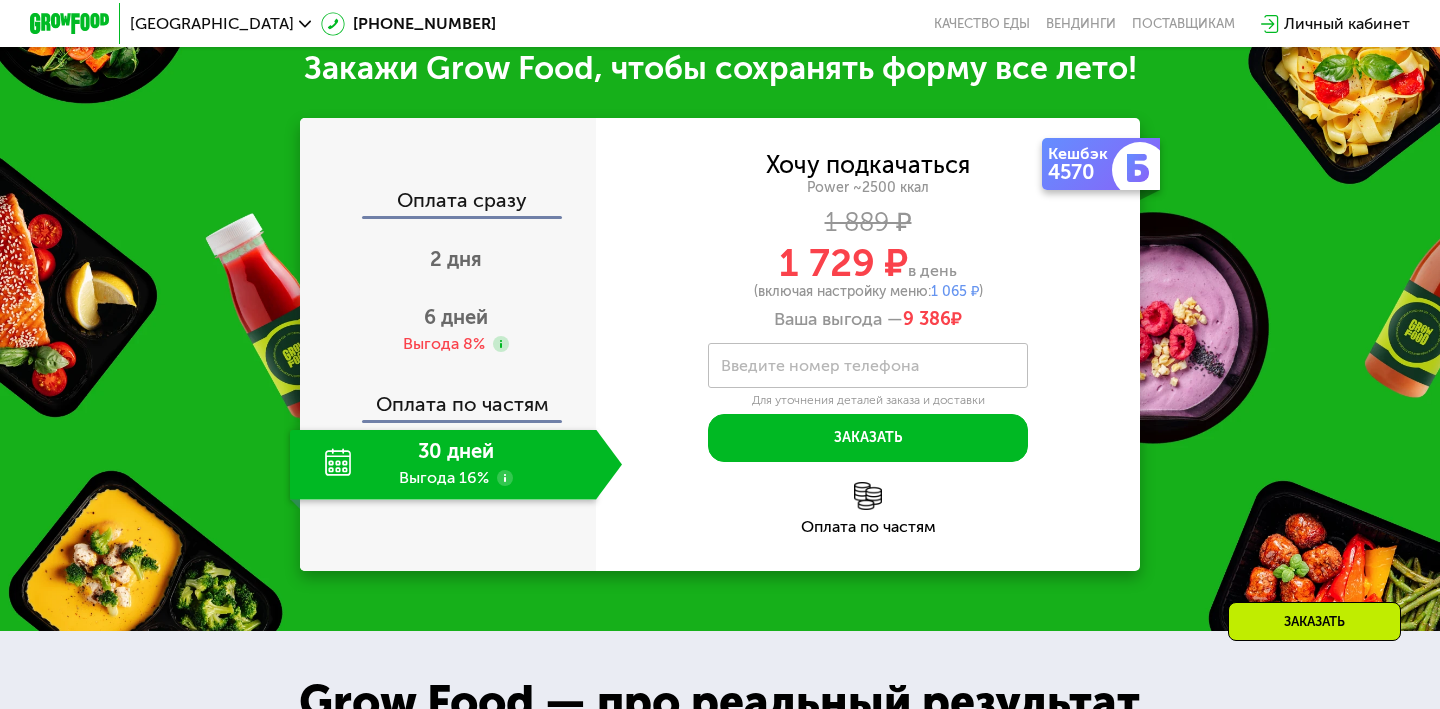 click at bounding box center (868, 496) 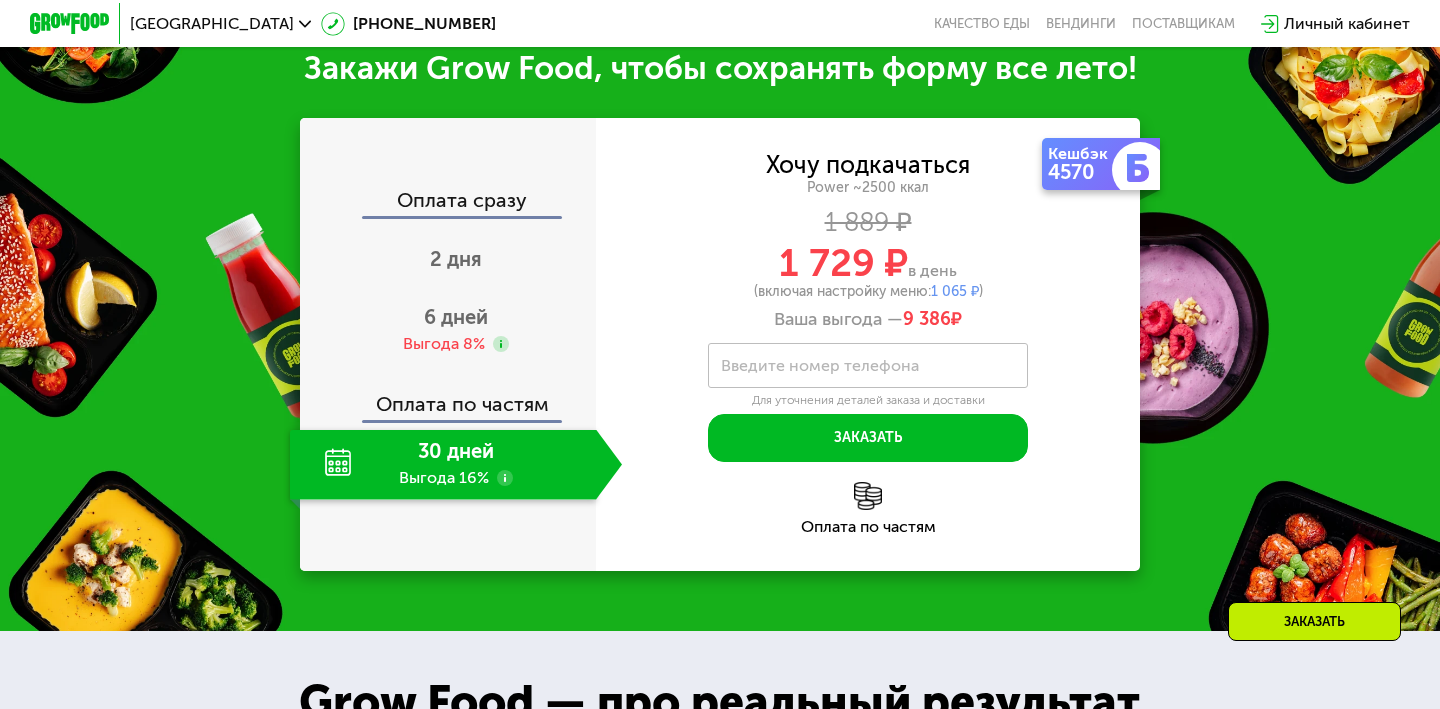 click on "Введите номер телефона" at bounding box center [820, 365] 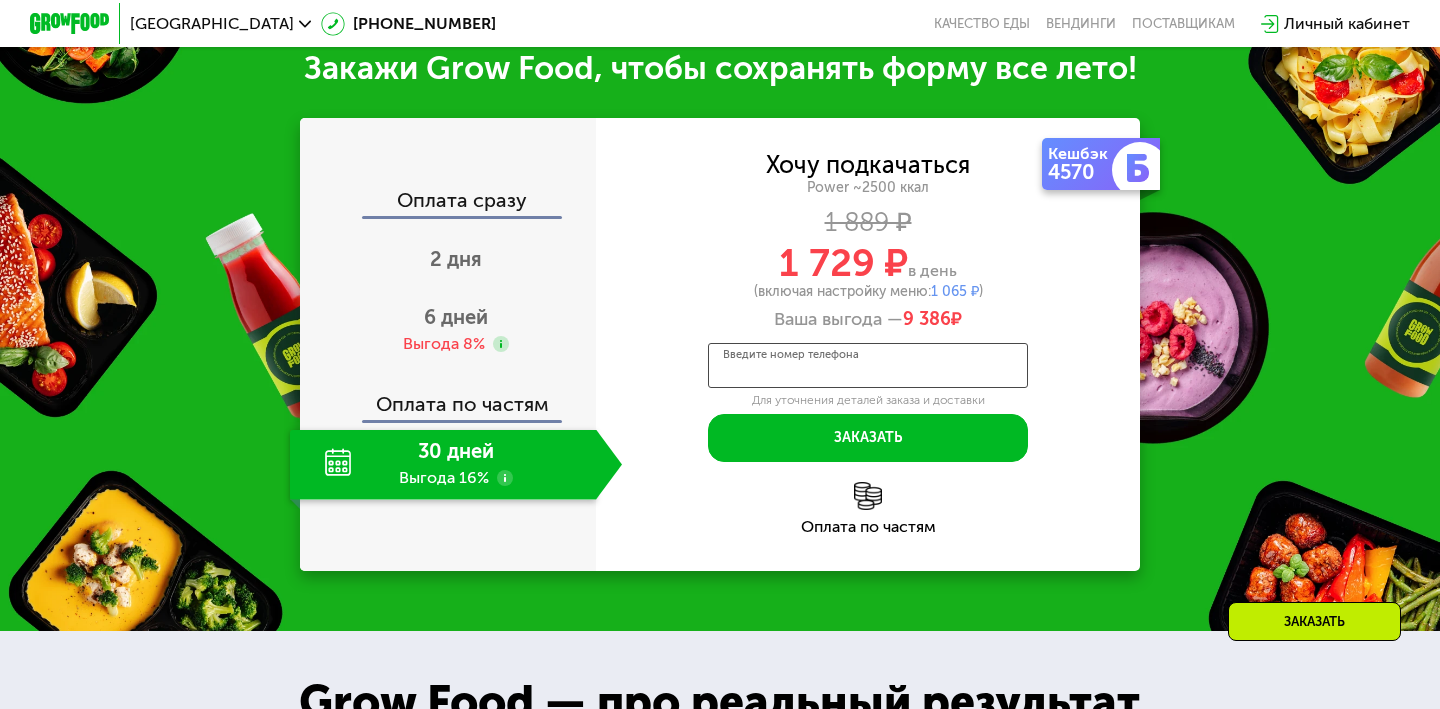 click on "Введите номер телефона" at bounding box center (868, 365) 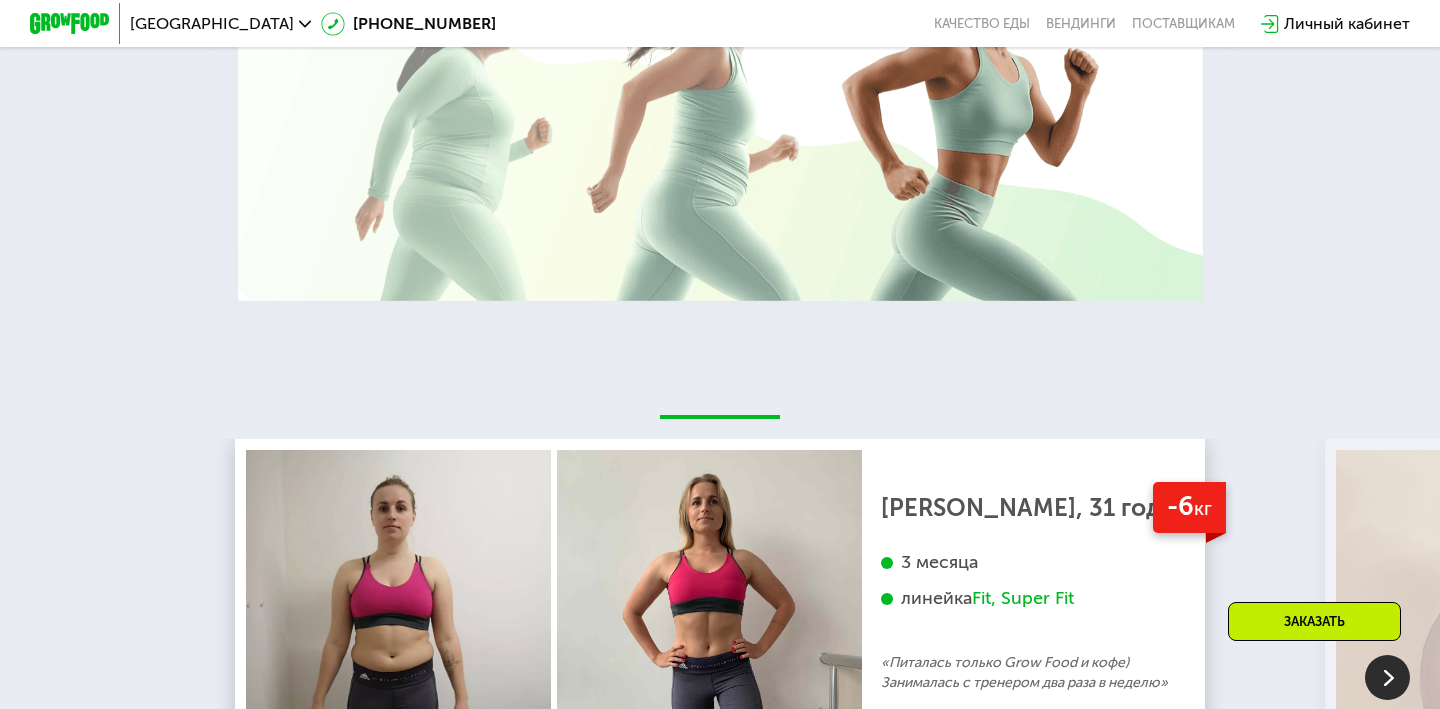 scroll, scrollTop: 3878, scrollLeft: 0, axis: vertical 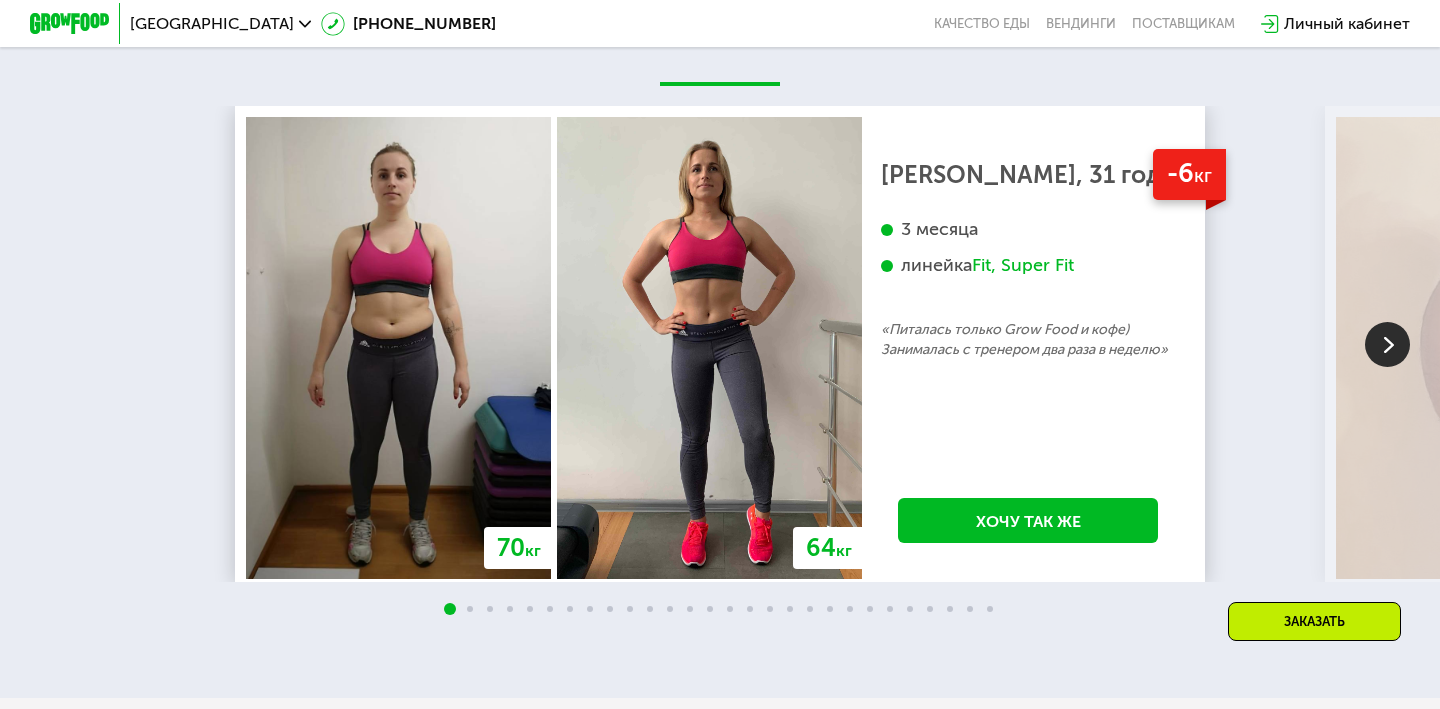 click at bounding box center [1387, 344] 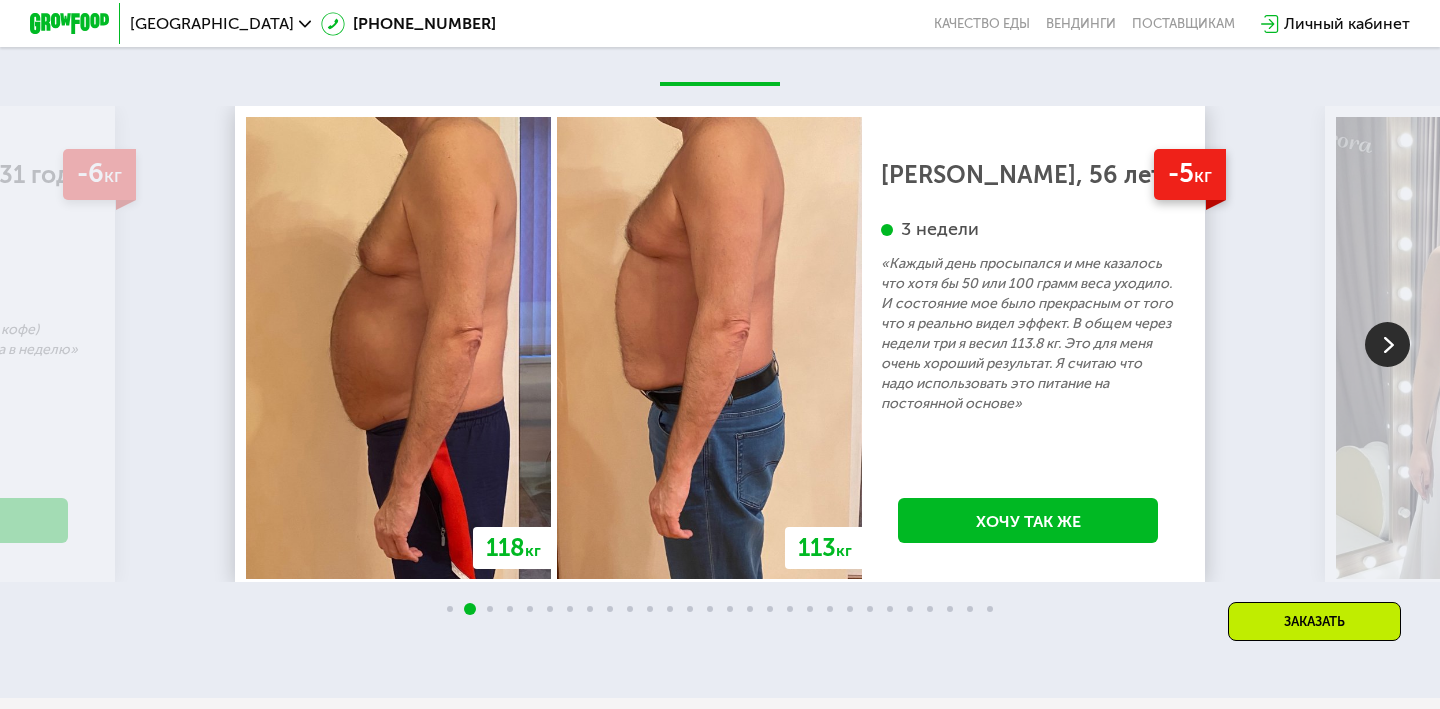 click at bounding box center (1387, 344) 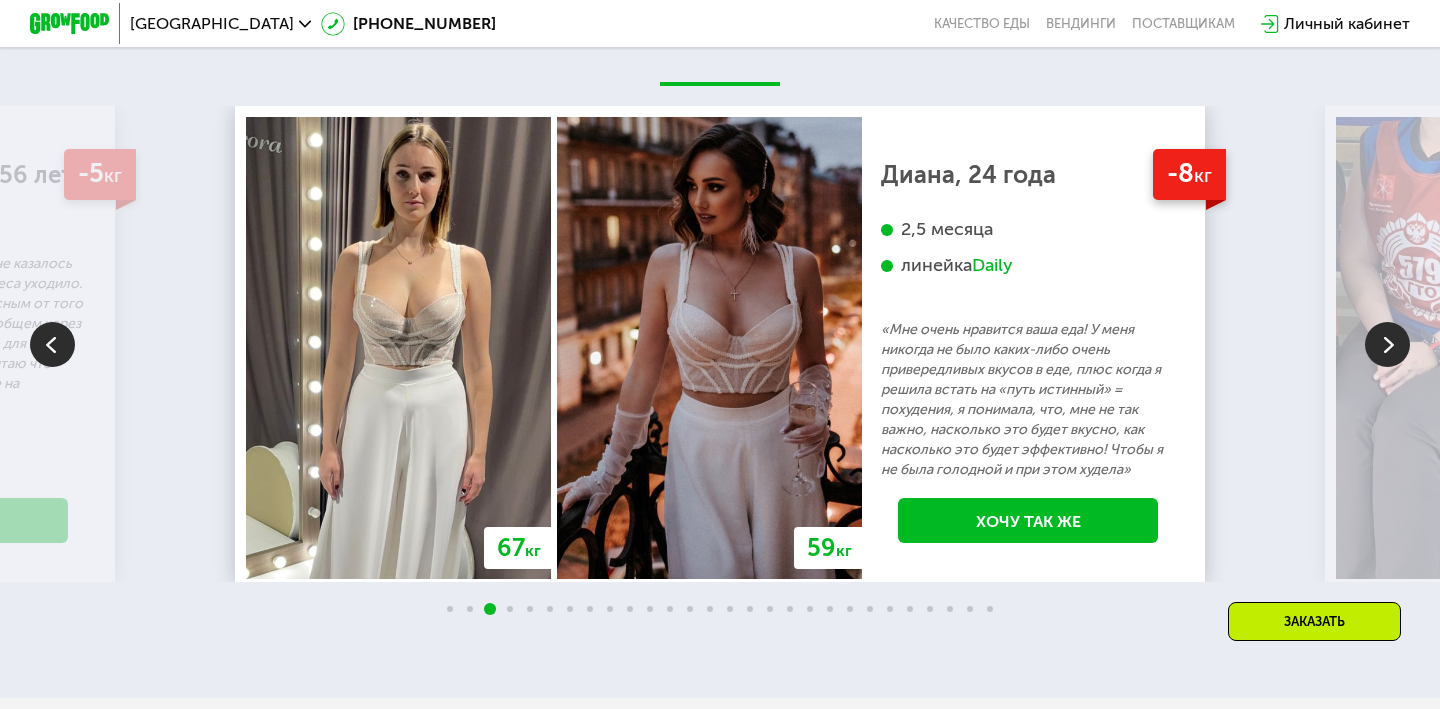 click at bounding box center [1387, 344] 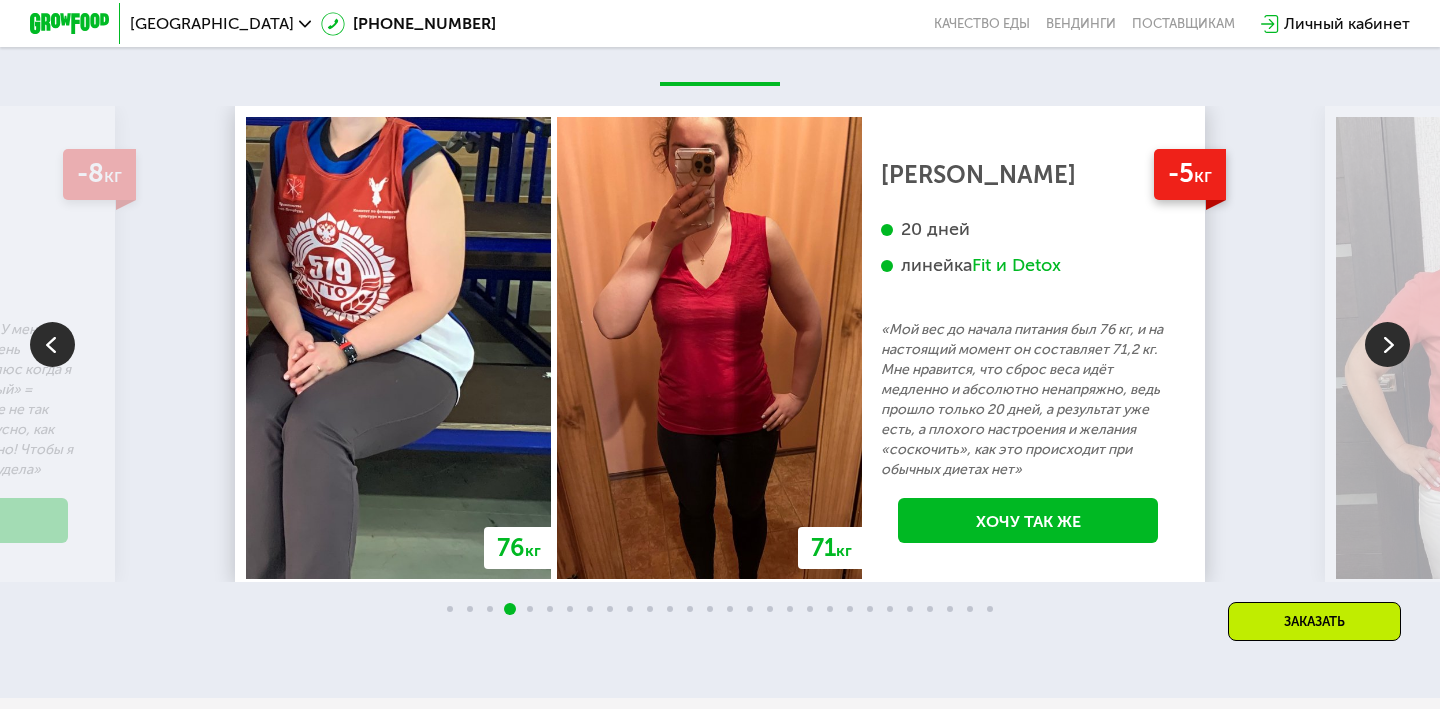 click at bounding box center (1387, 344) 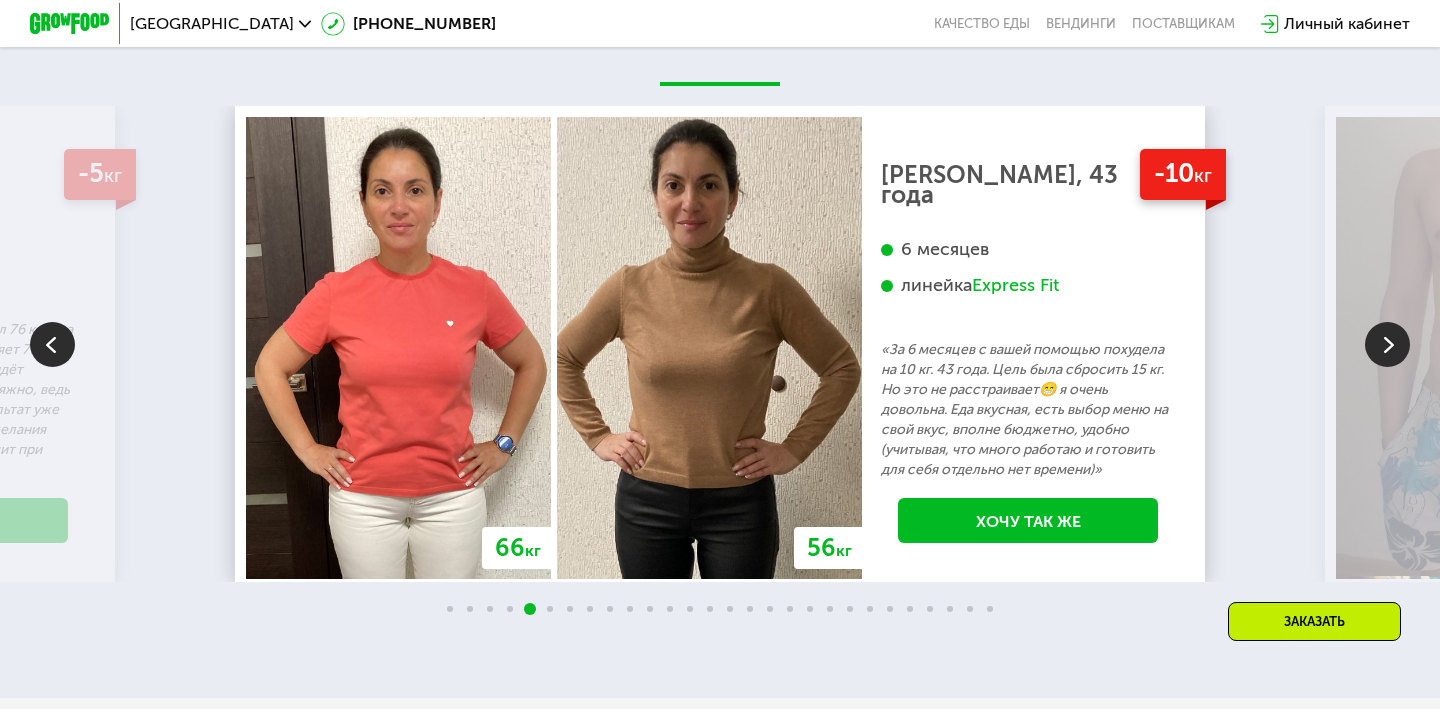 click at bounding box center (1387, 344) 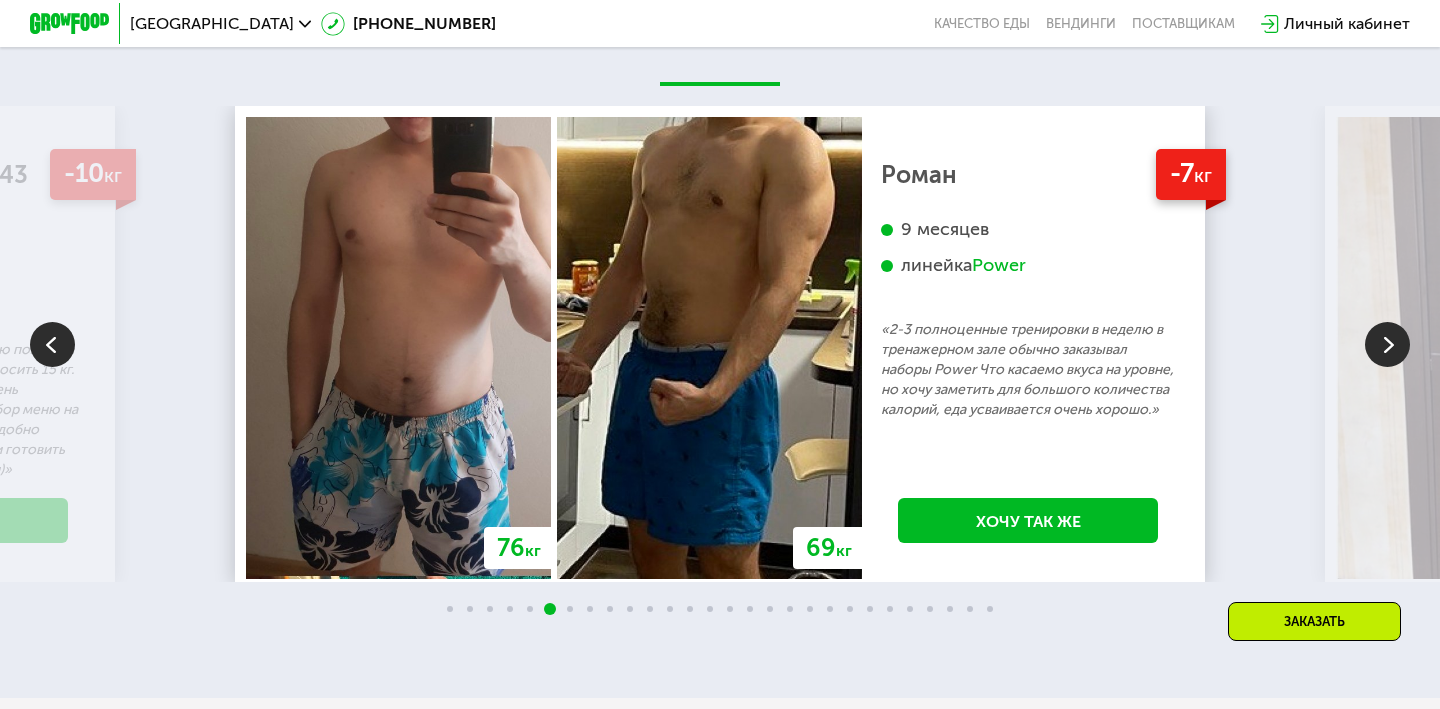 click at bounding box center [1387, 344] 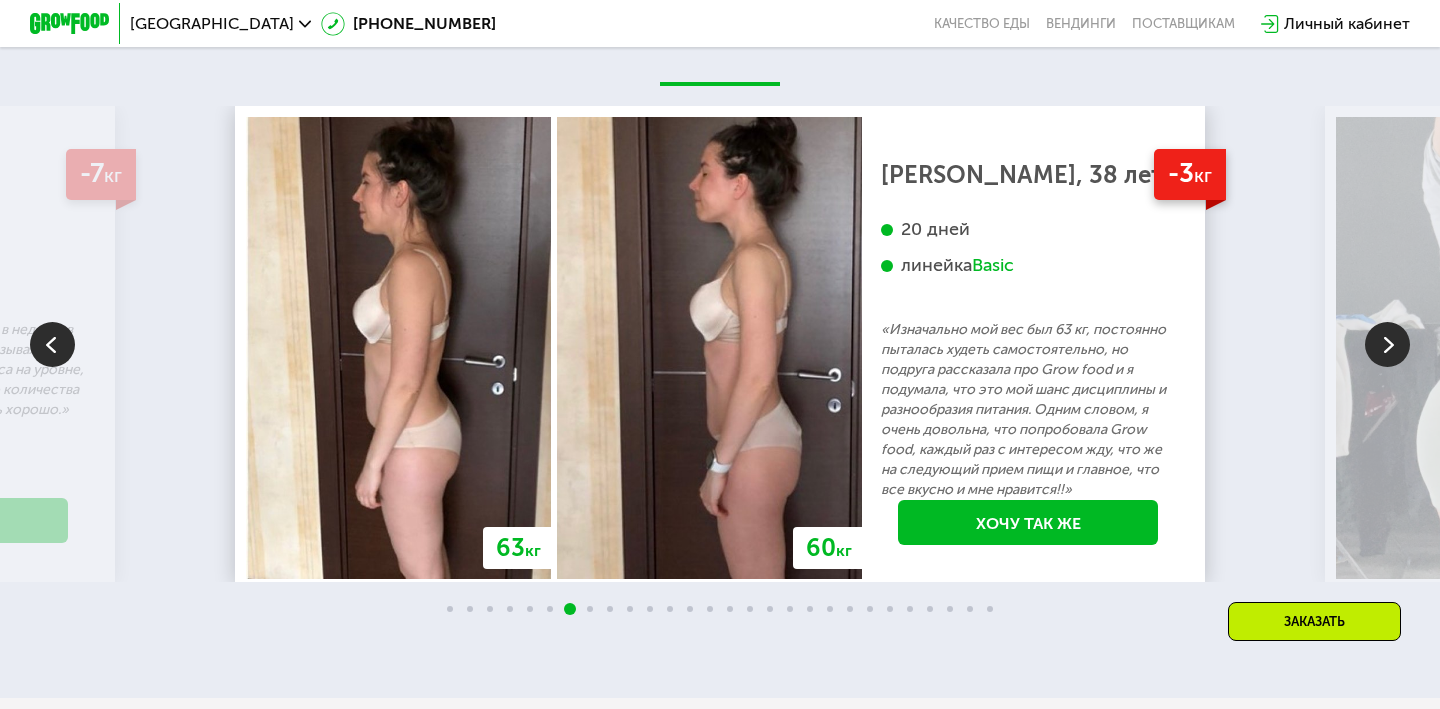 click at bounding box center [1387, 344] 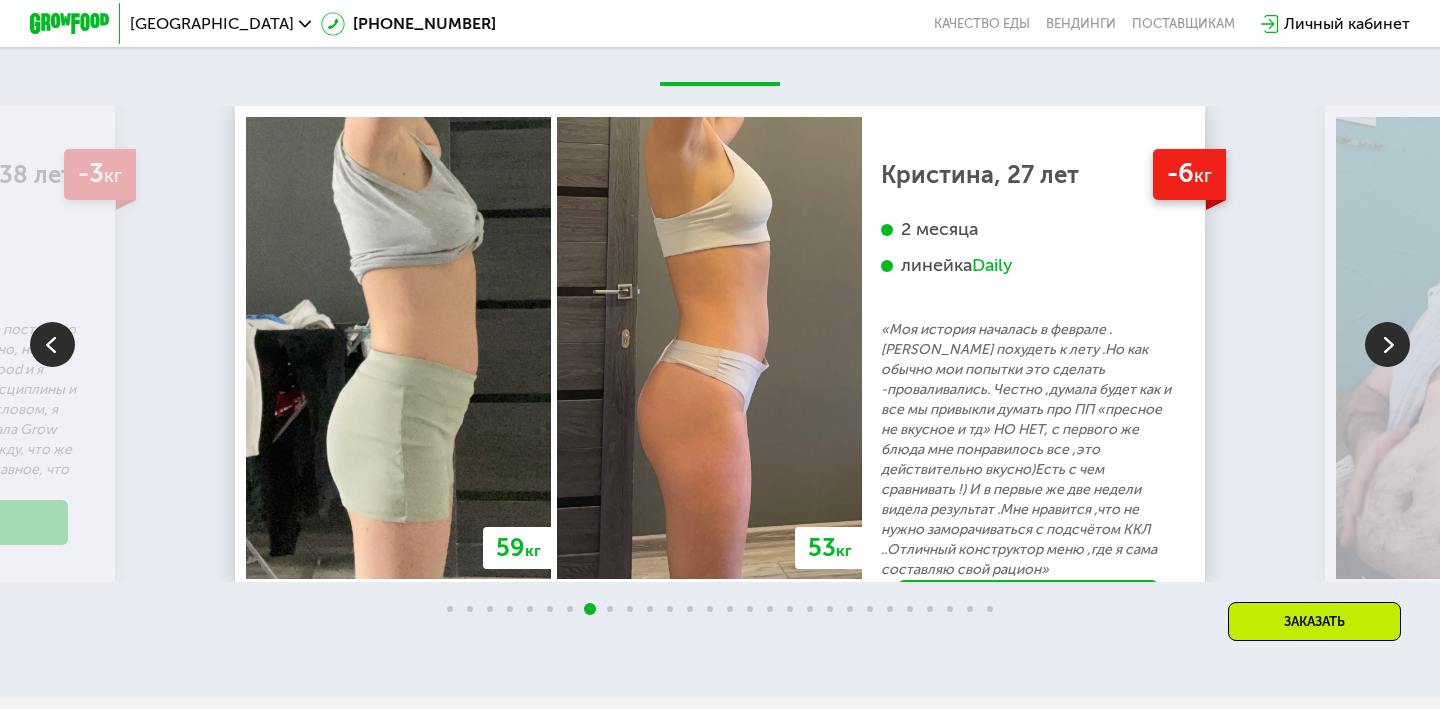 click at bounding box center (1387, 344) 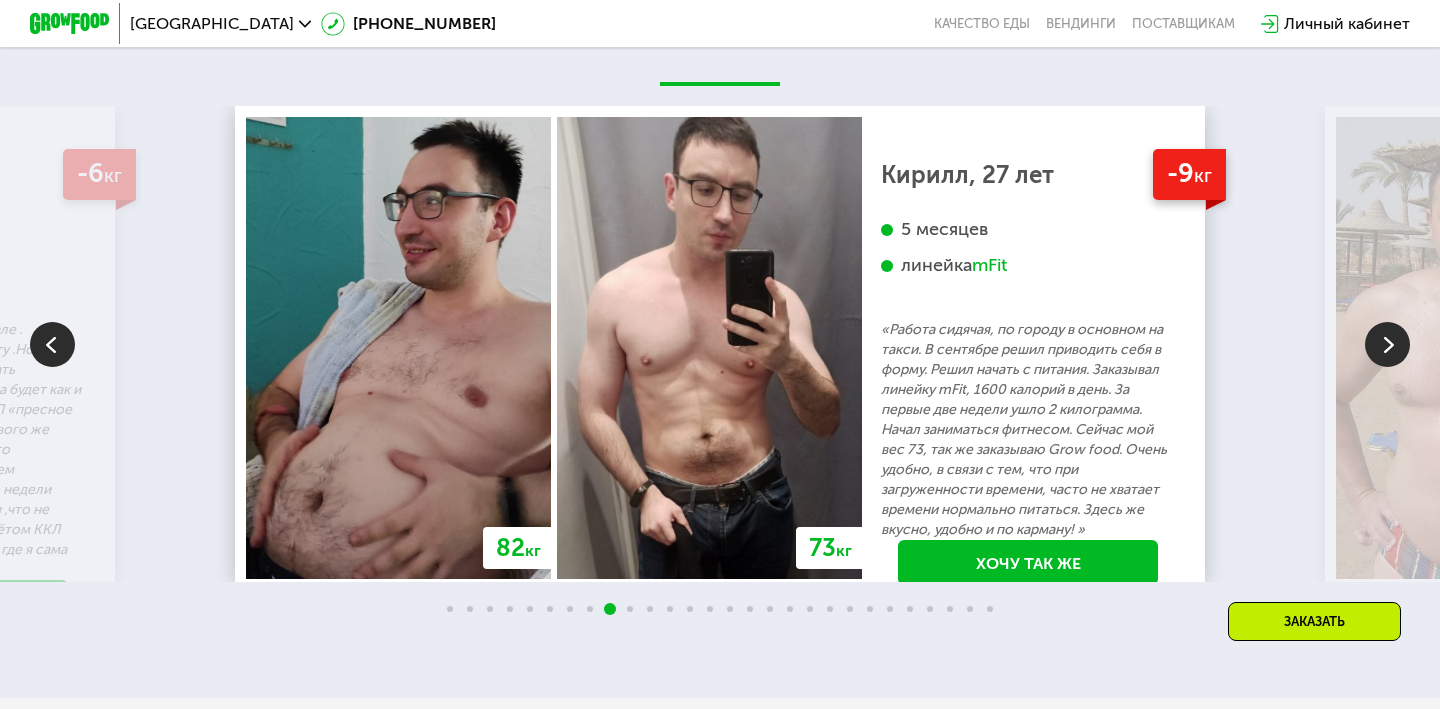 click at bounding box center [1387, 344] 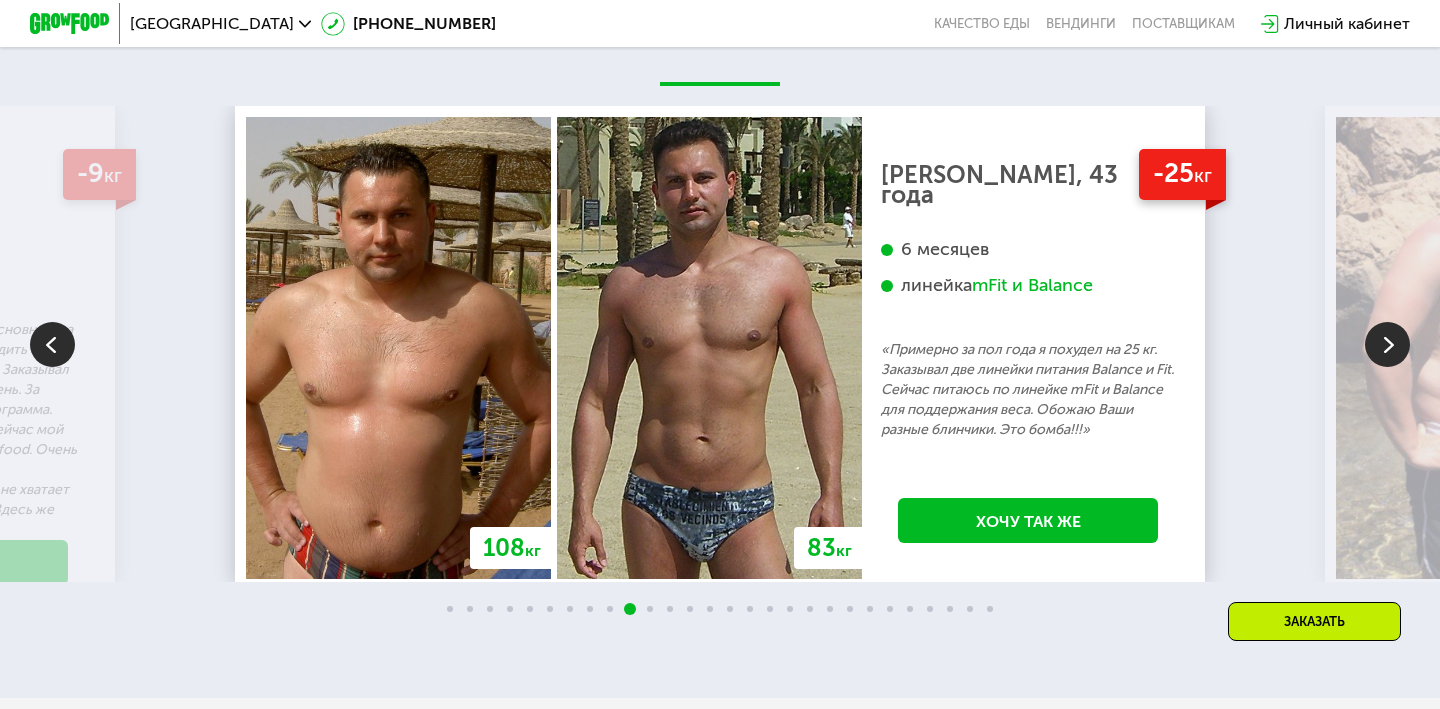 click at bounding box center (1387, 344) 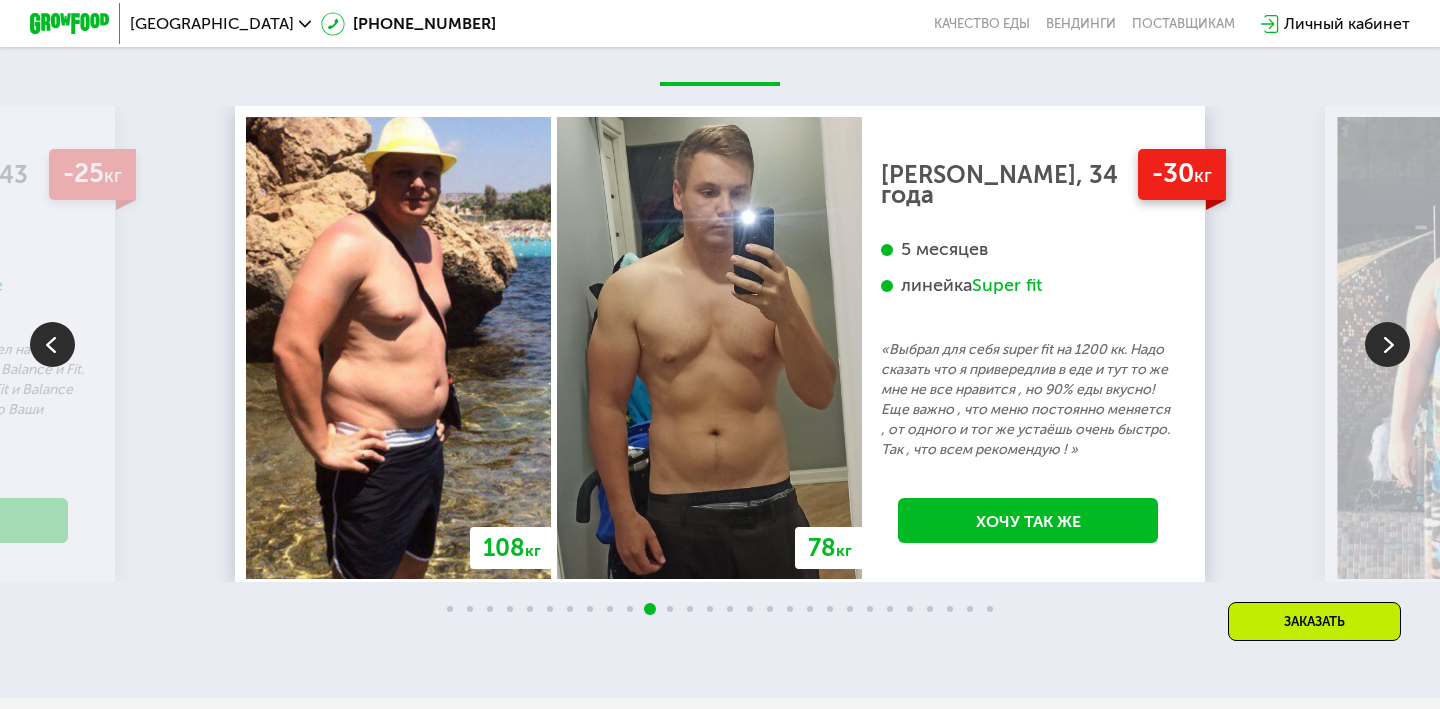 click at bounding box center (1387, 344) 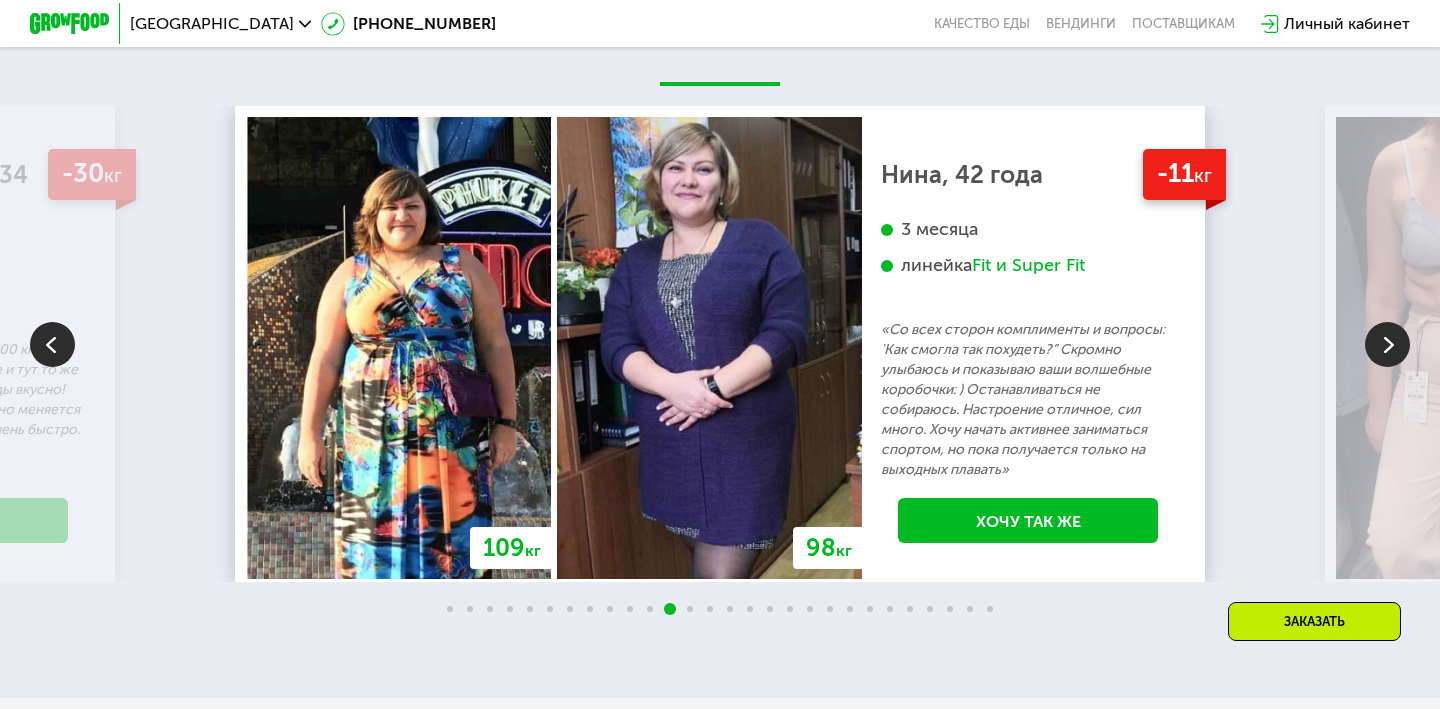 click at bounding box center [1387, 344] 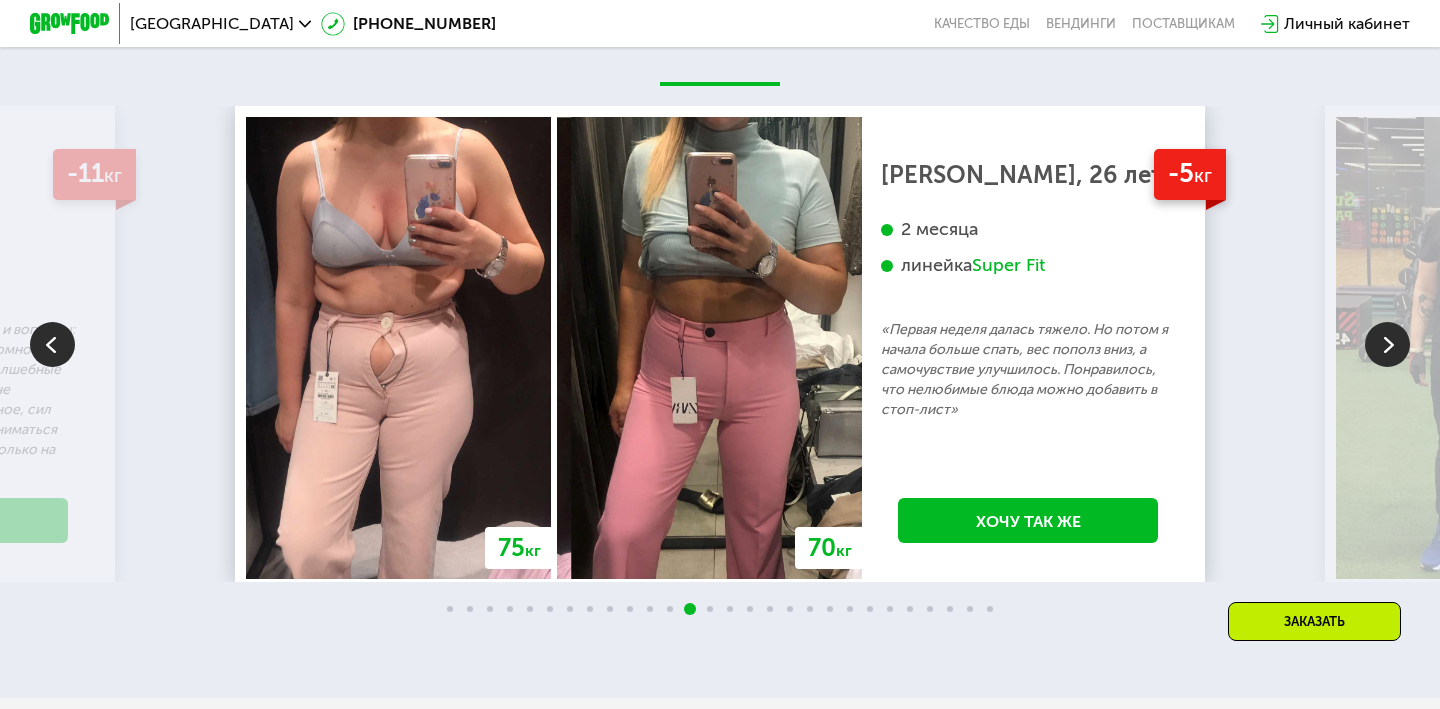 click at bounding box center (1387, 344) 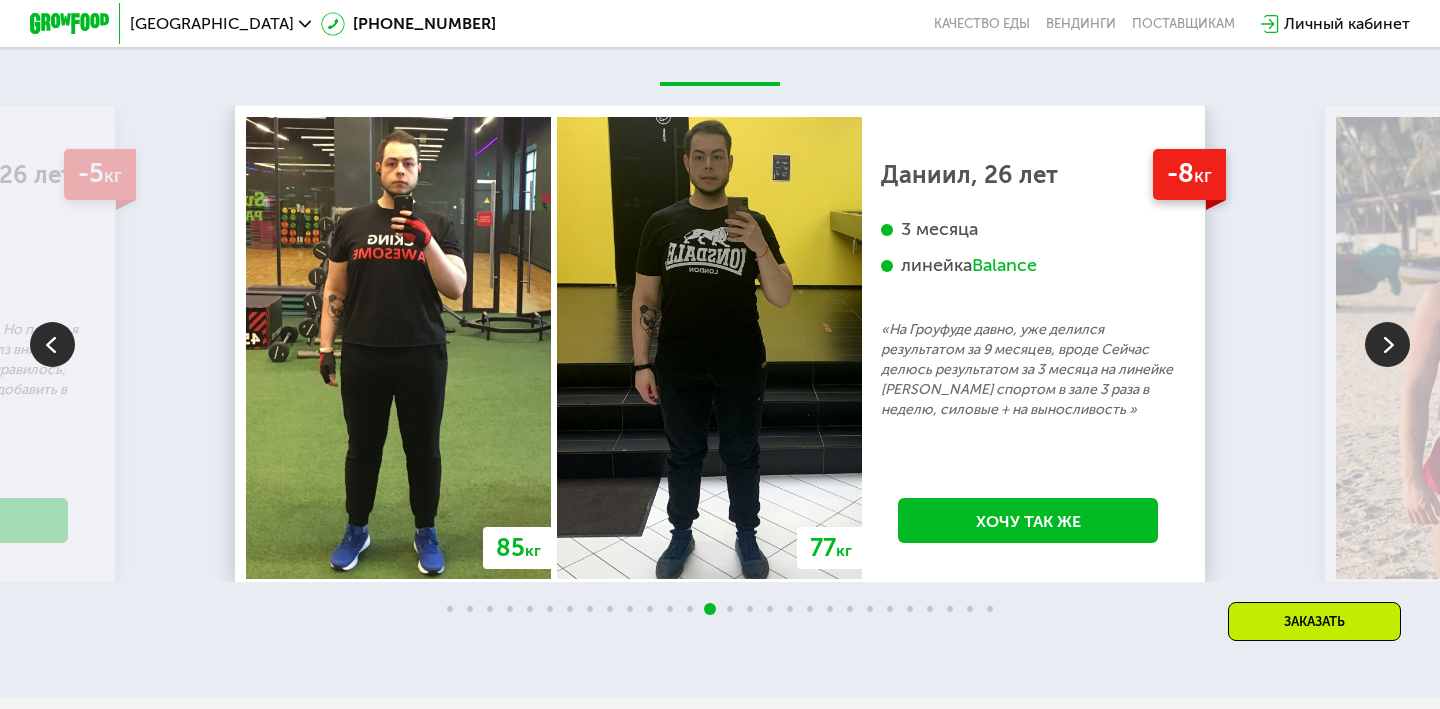 click at bounding box center [1387, 344] 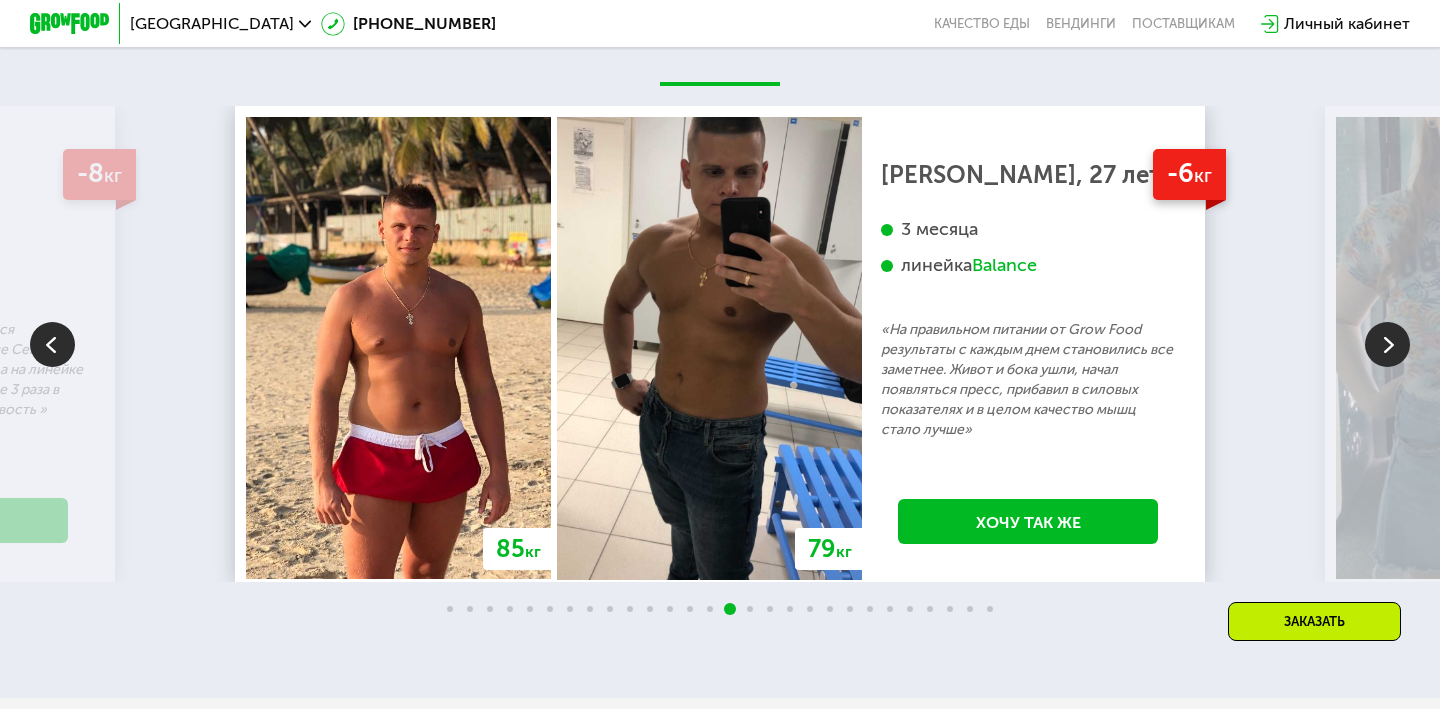 click at bounding box center [1387, 344] 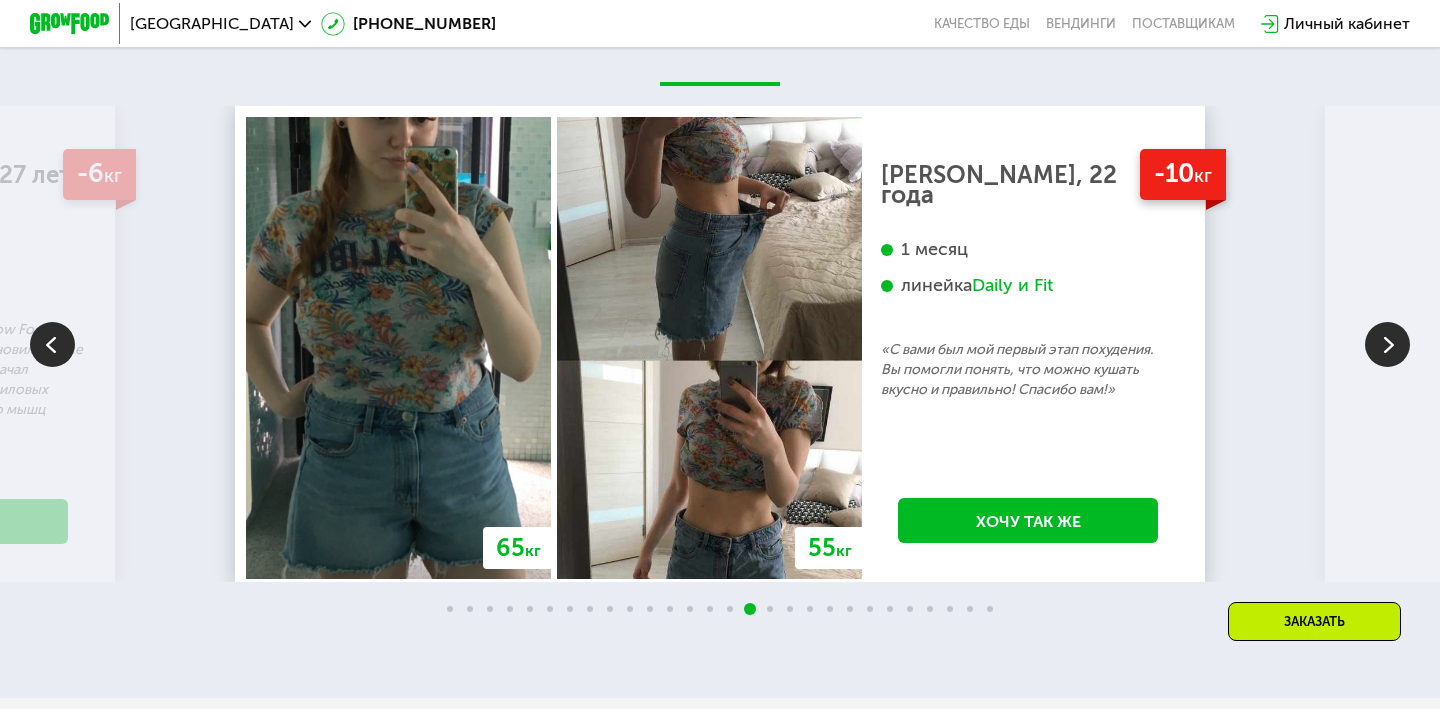 click at bounding box center [1387, 344] 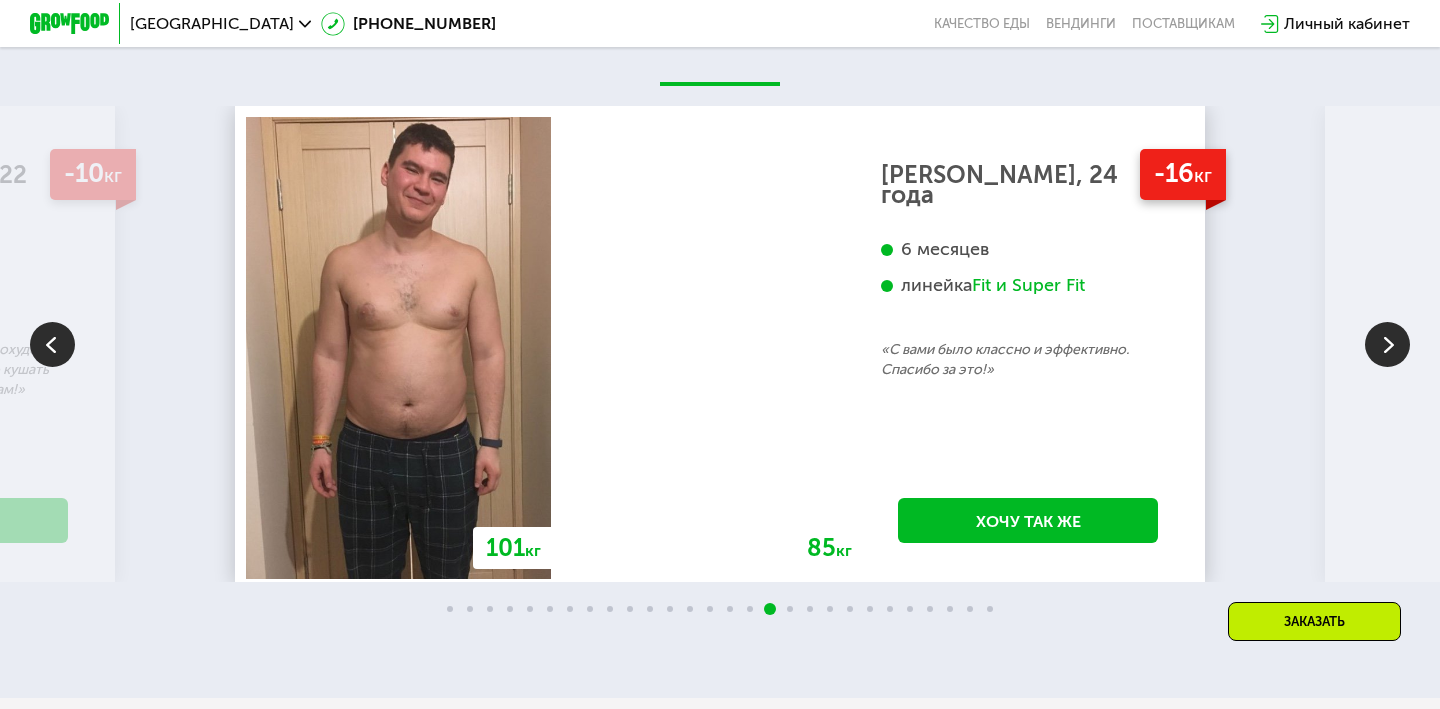 click at bounding box center [1387, 344] 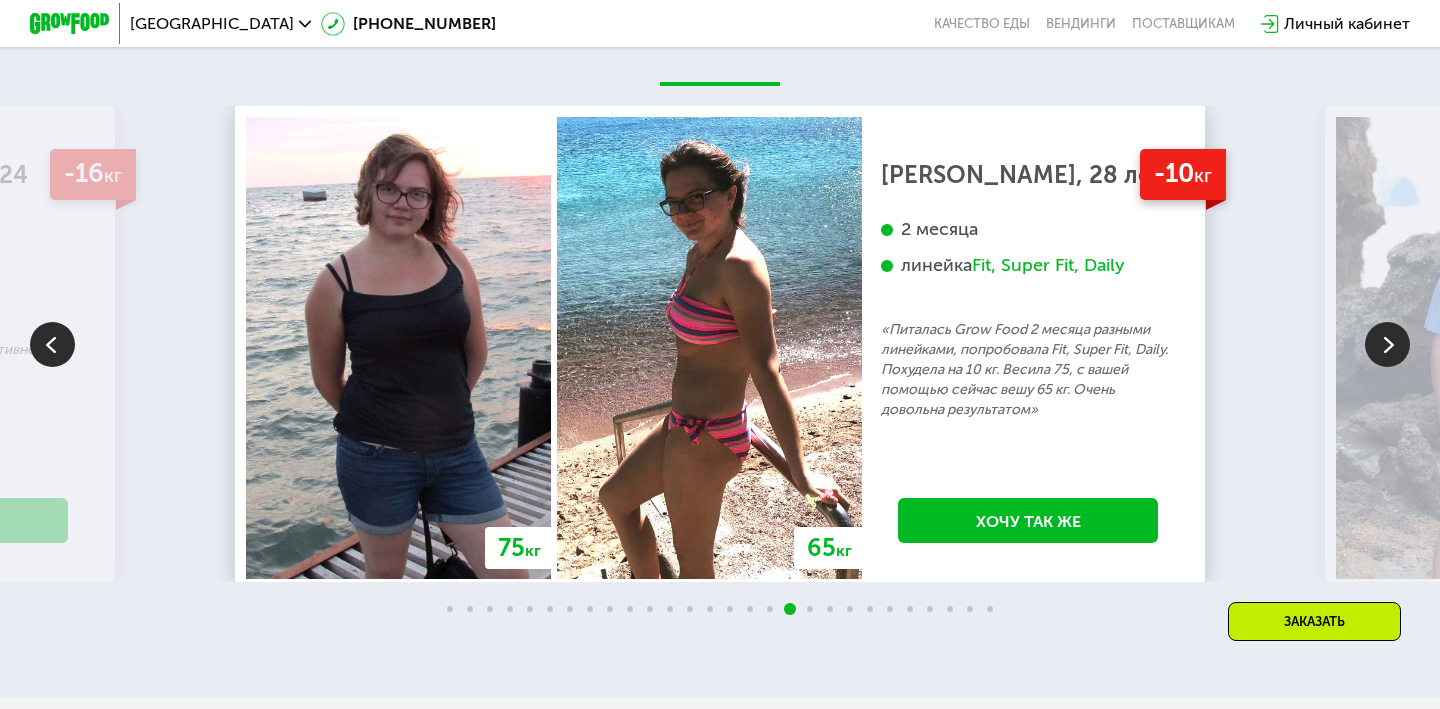 click at bounding box center [1387, 344] 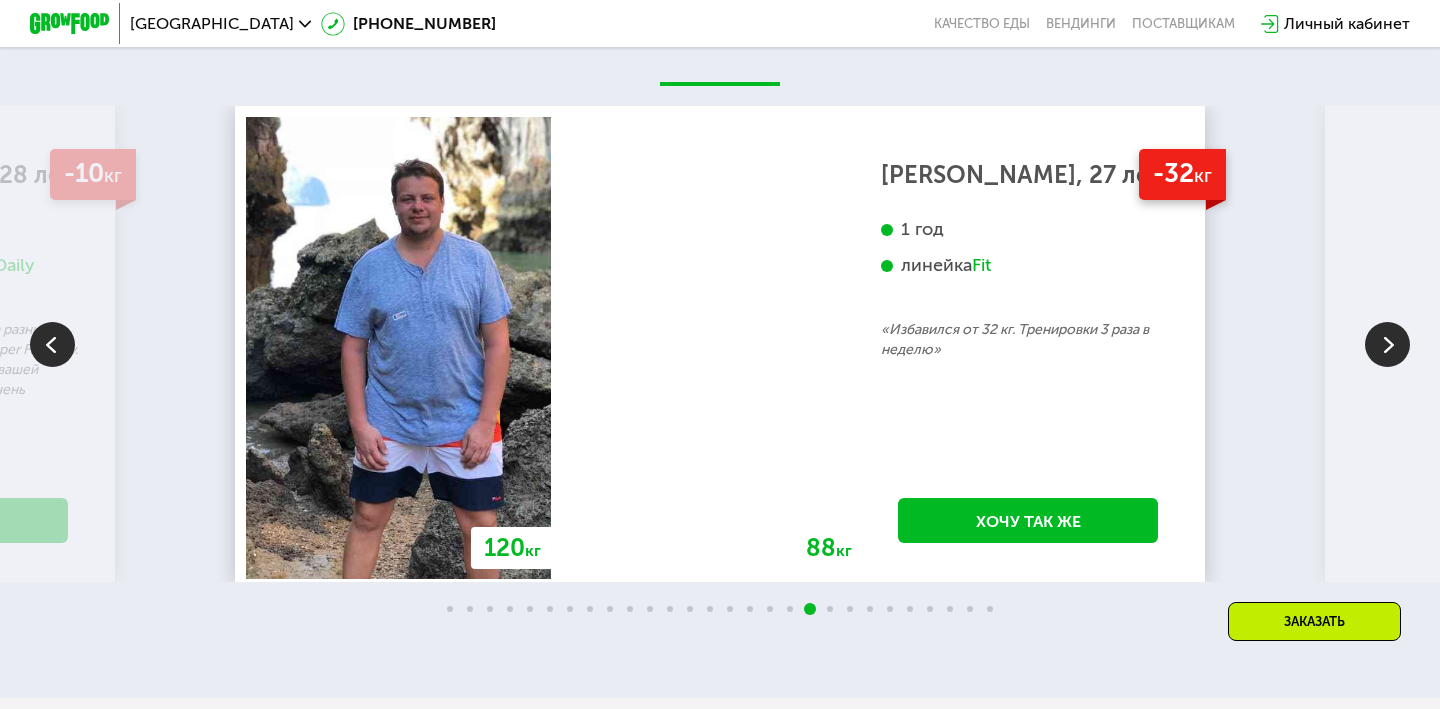 click at bounding box center [1387, 344] 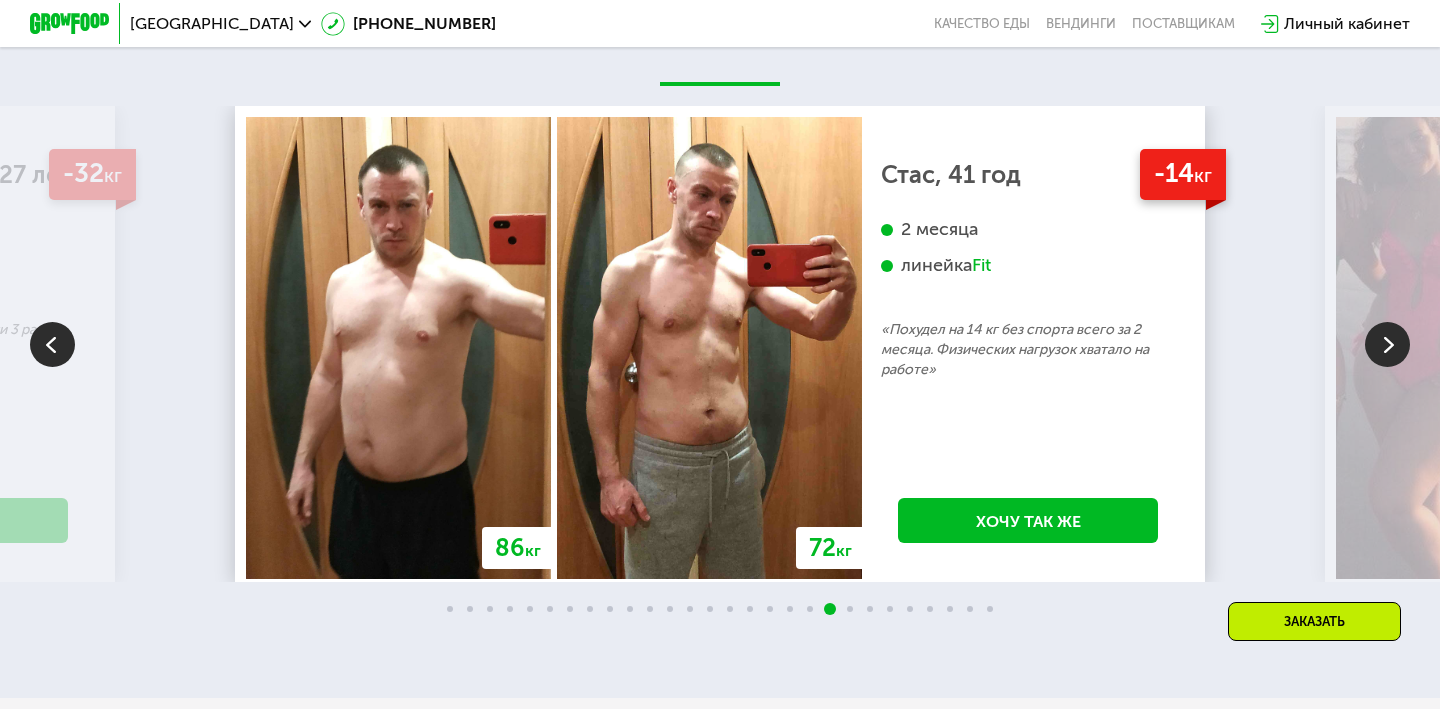 click at bounding box center [1387, 344] 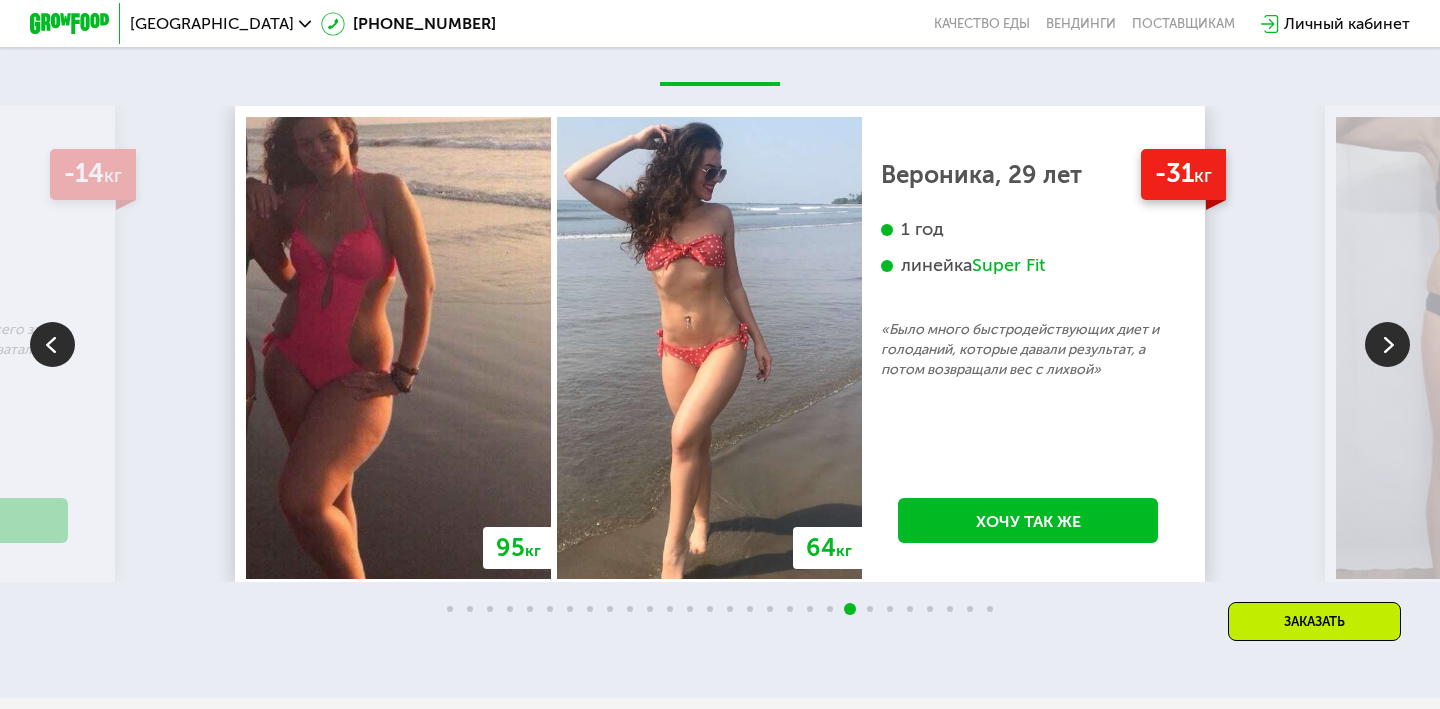 click at bounding box center [1387, 344] 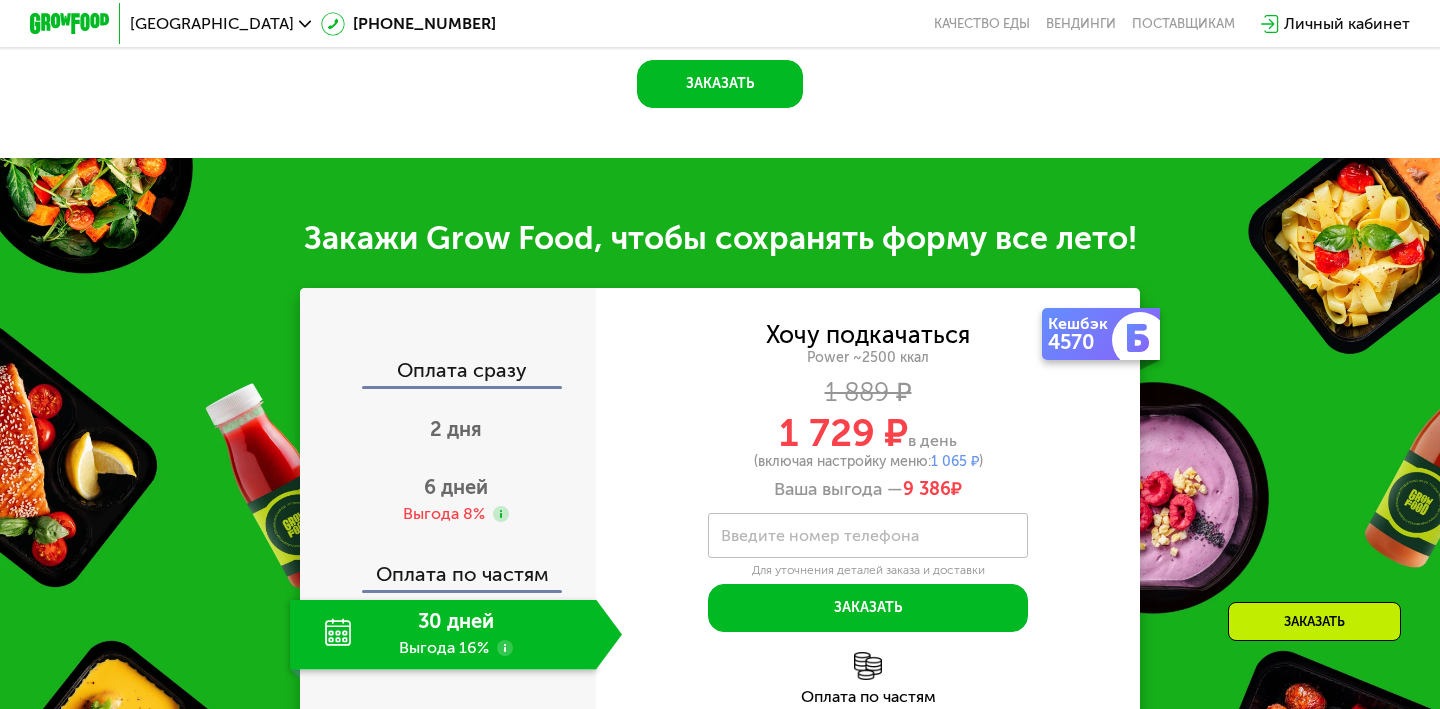 scroll, scrollTop: 2331, scrollLeft: 0, axis: vertical 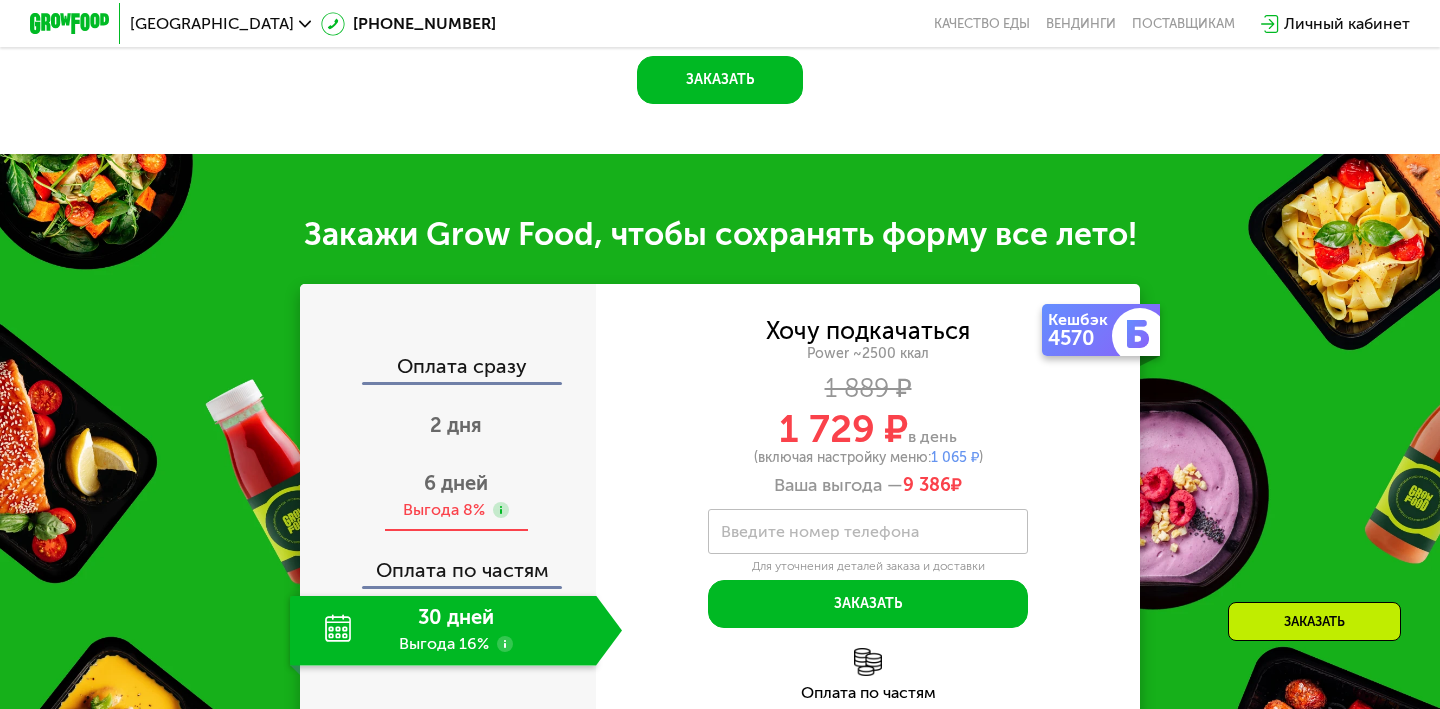 click on "6 дней Выгода 8%" at bounding box center (456, 497) 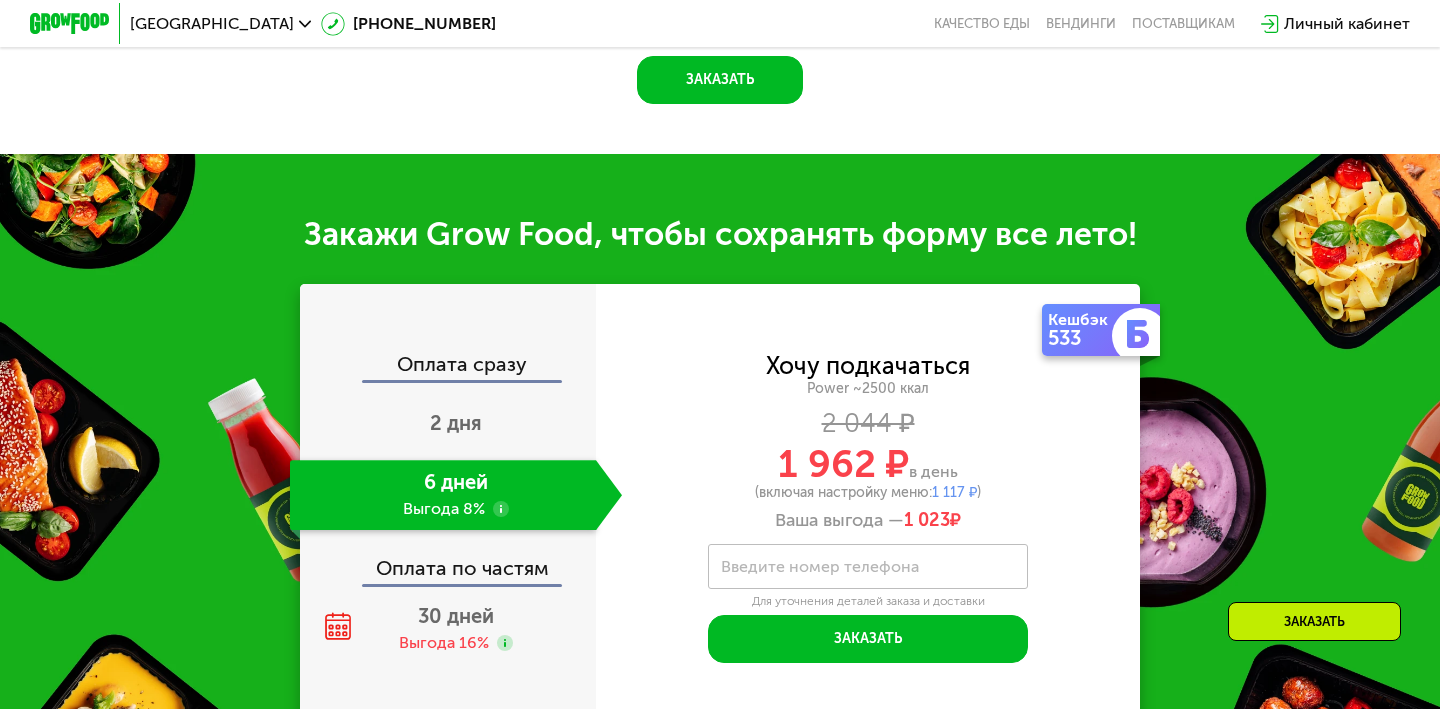 click on "6 дней Выгода 8%" 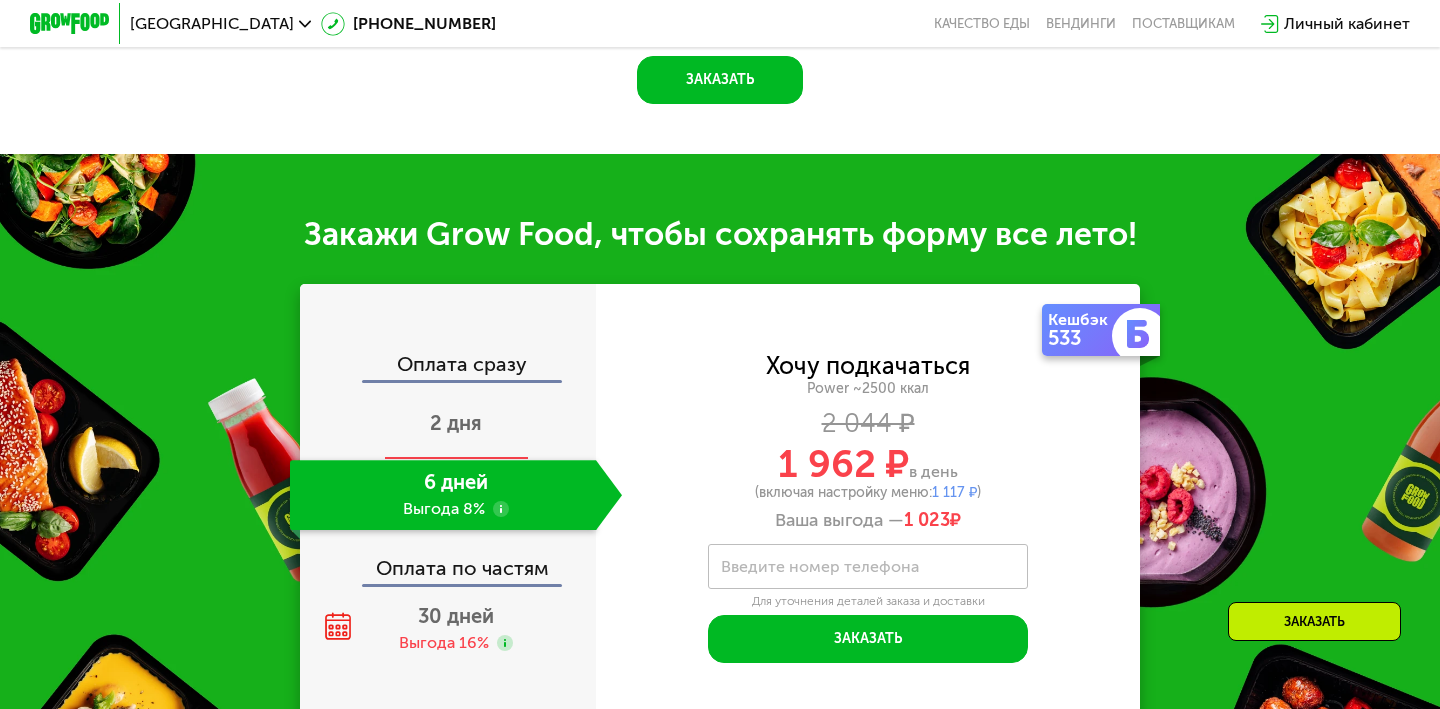 click on "2 дня" at bounding box center (456, 425) 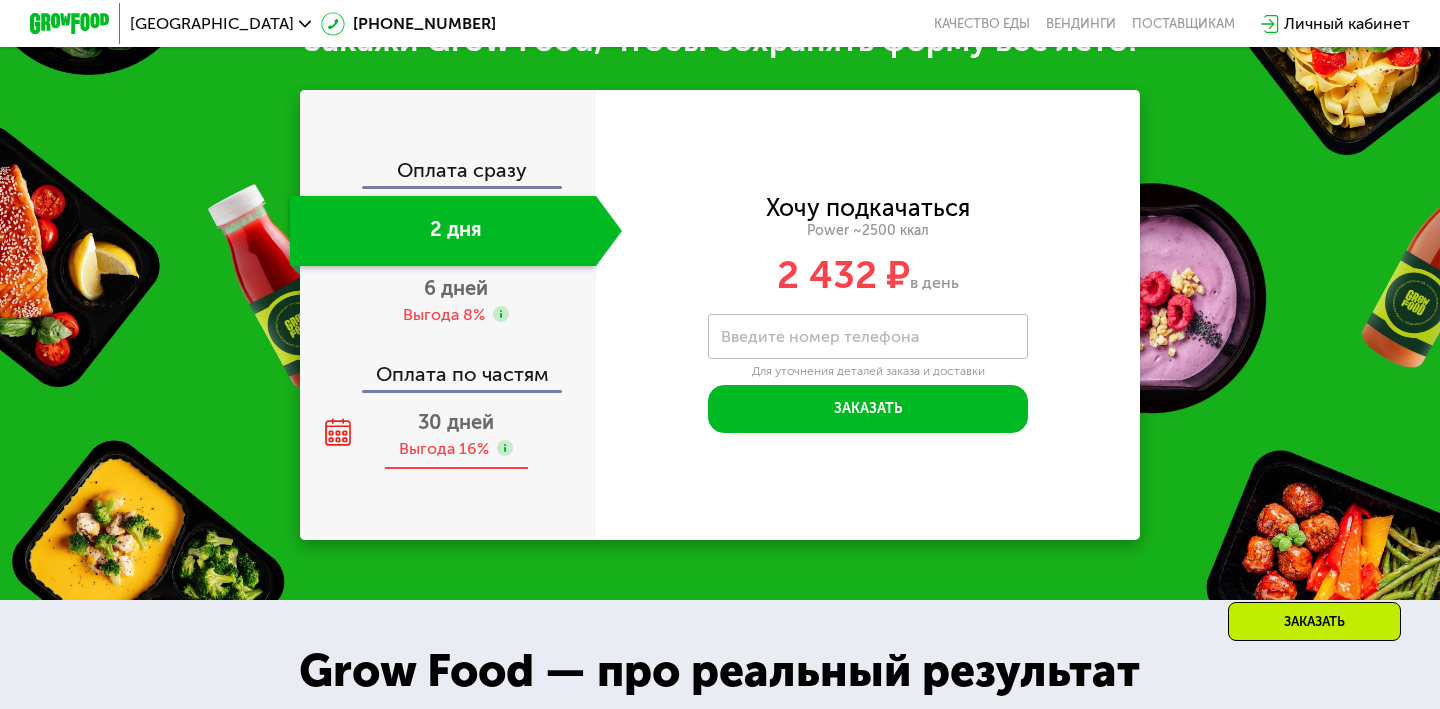 click 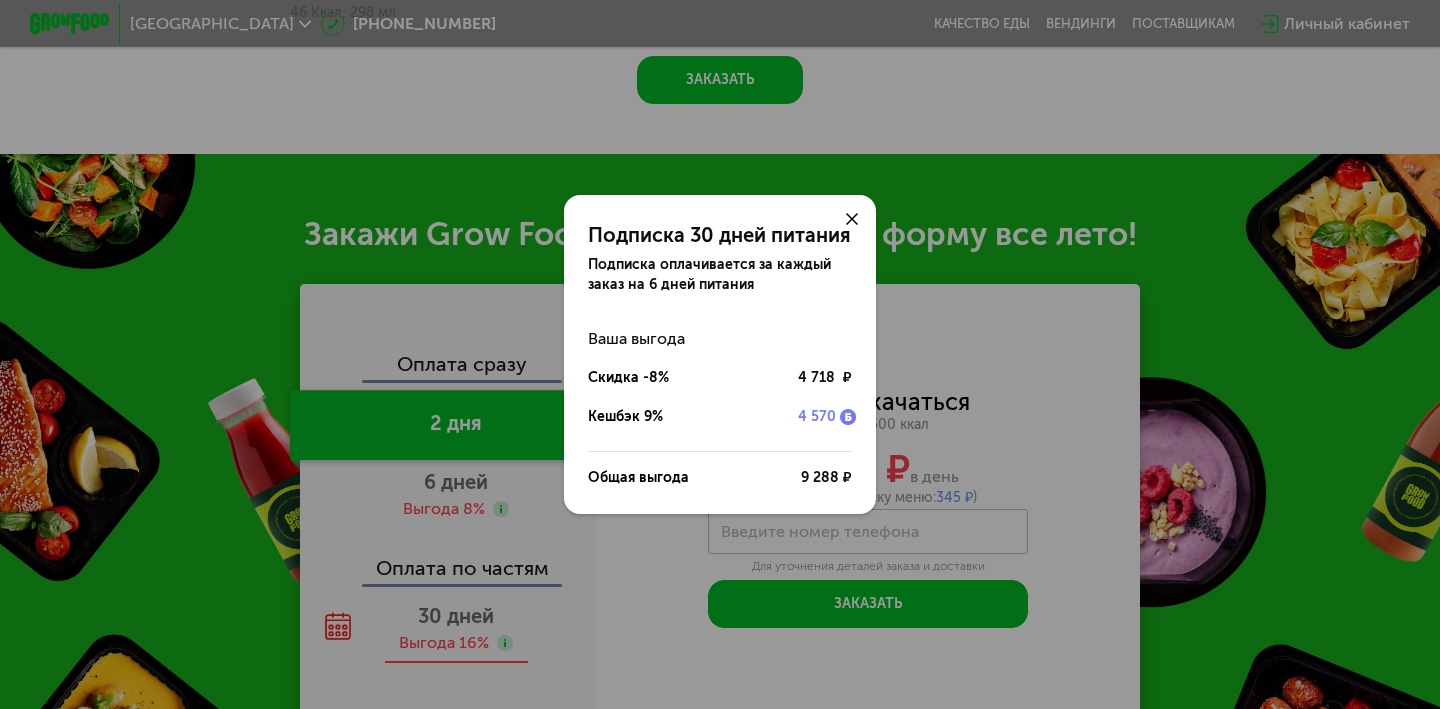 scroll, scrollTop: 0, scrollLeft: 0, axis: both 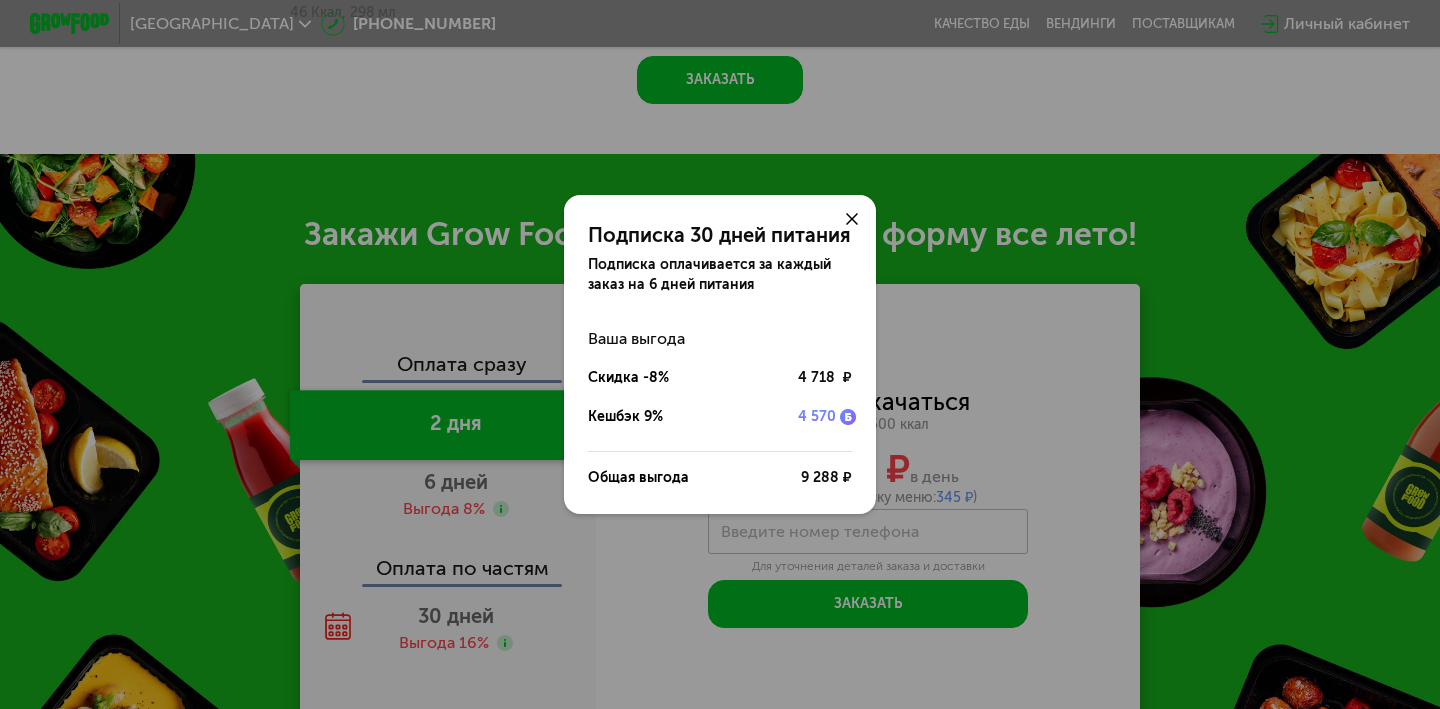 click 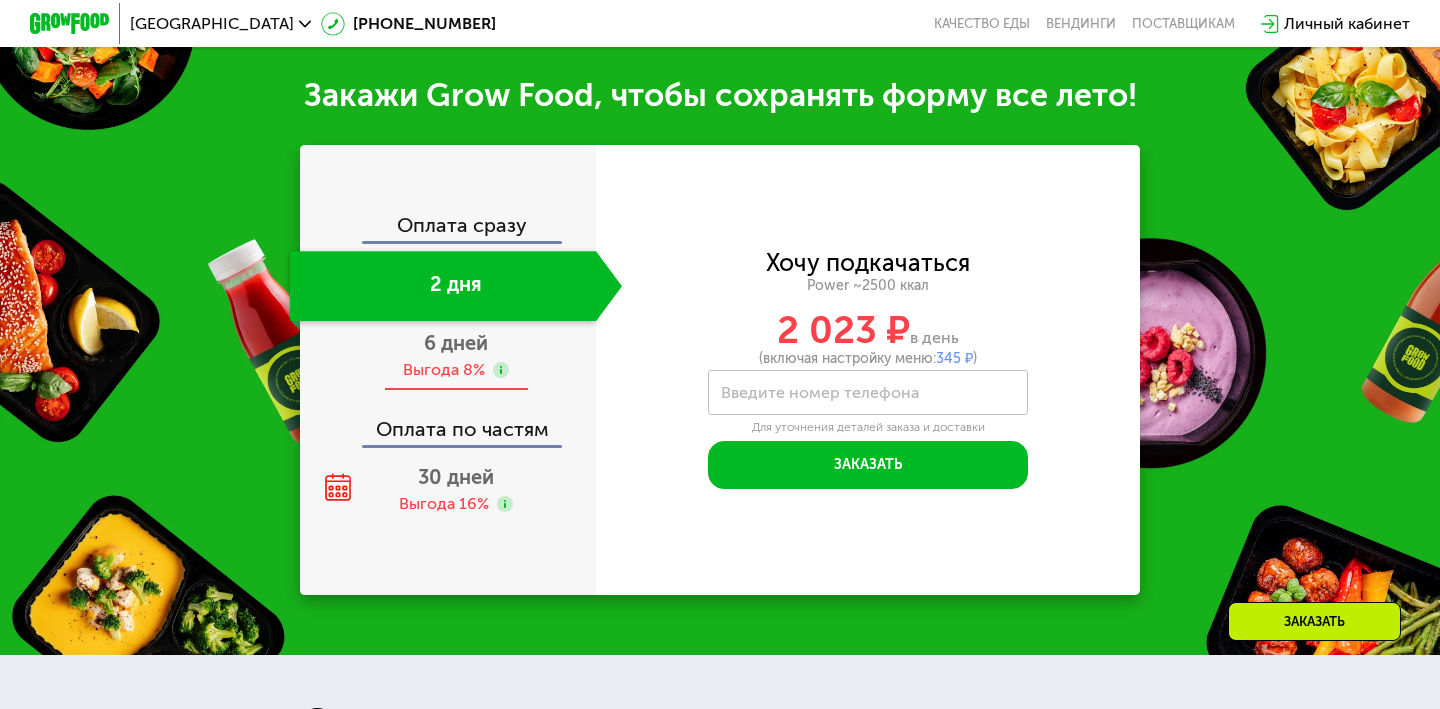 scroll, scrollTop: 2471, scrollLeft: 0, axis: vertical 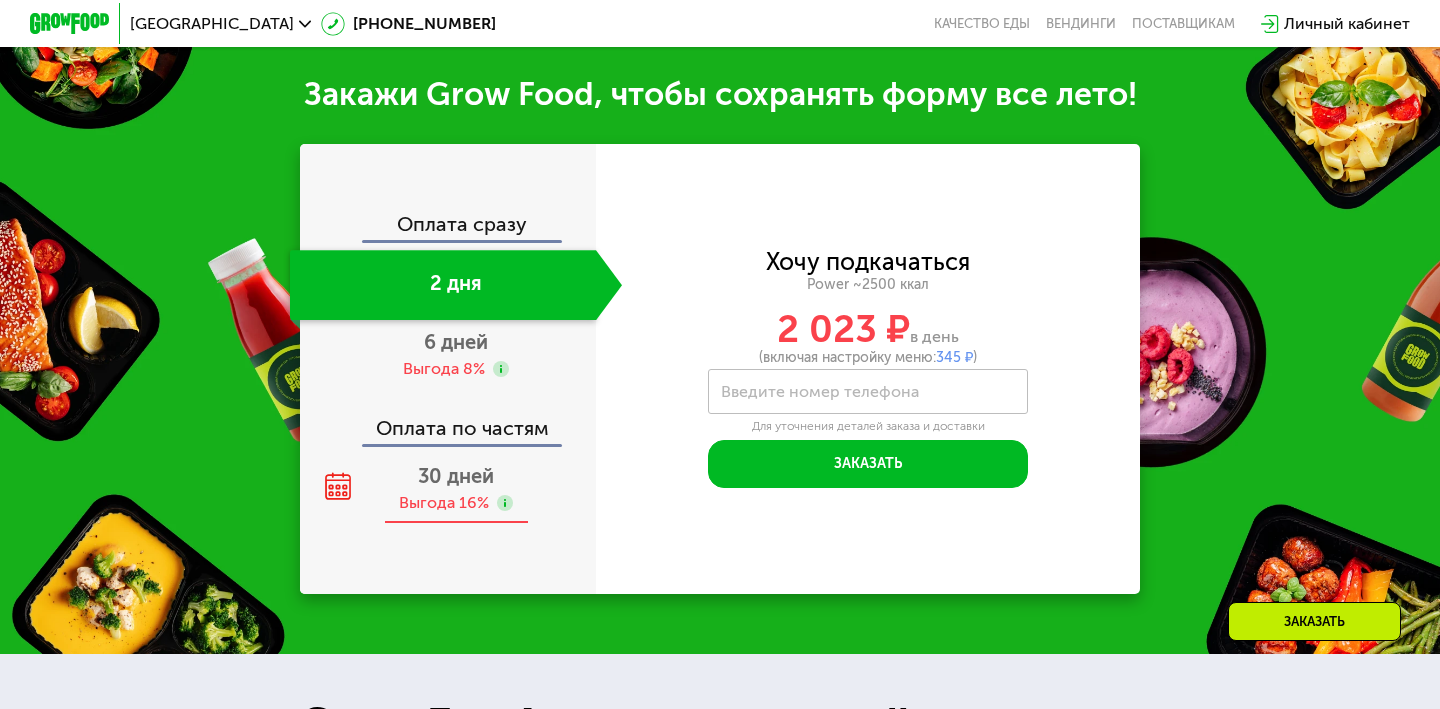 click on "30 дней" at bounding box center [456, 476] 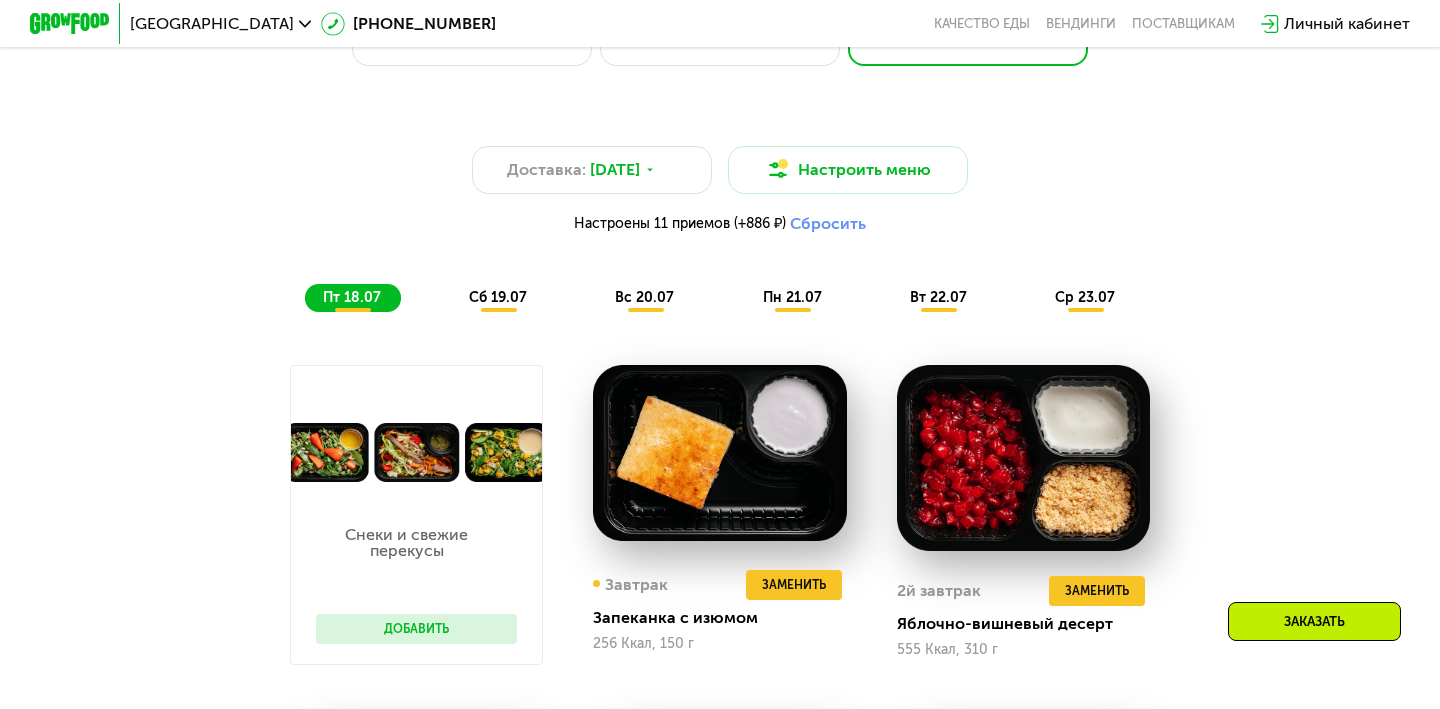 scroll, scrollTop: 1010, scrollLeft: 0, axis: vertical 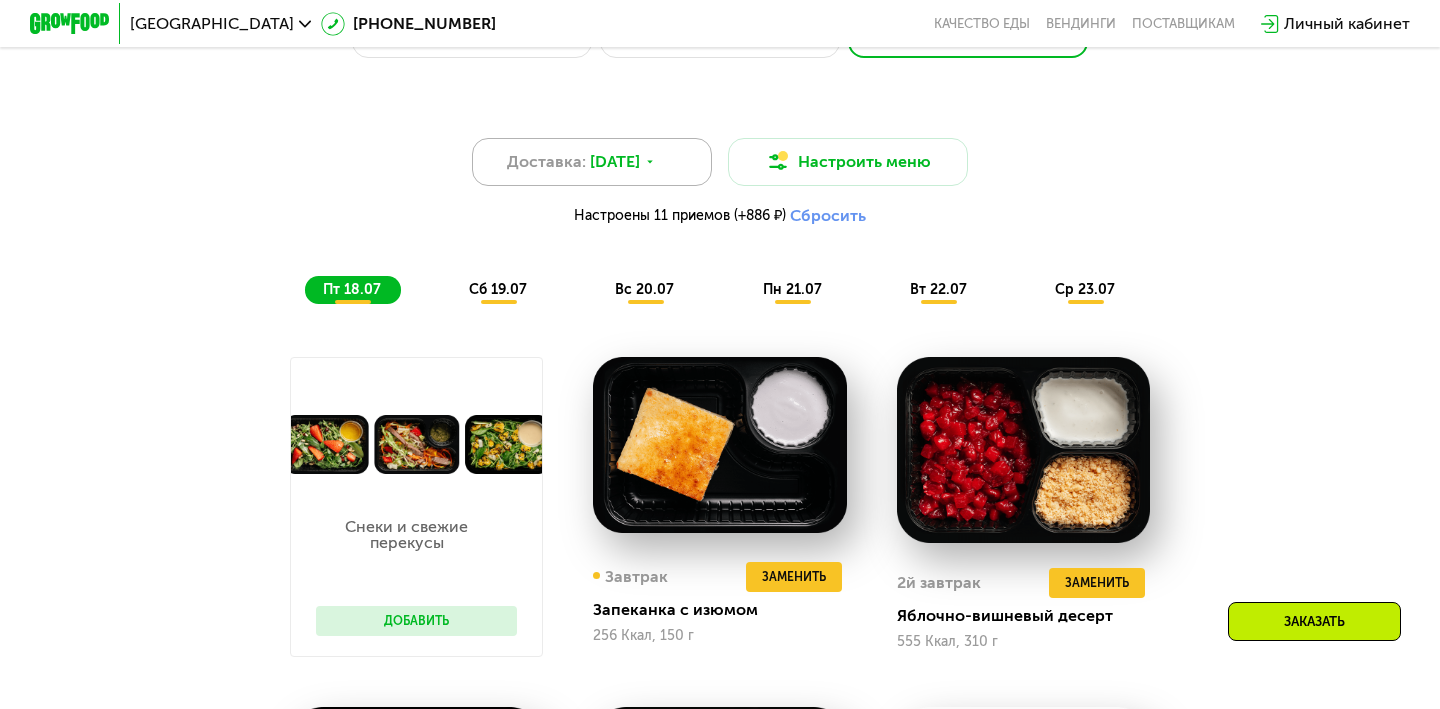 click 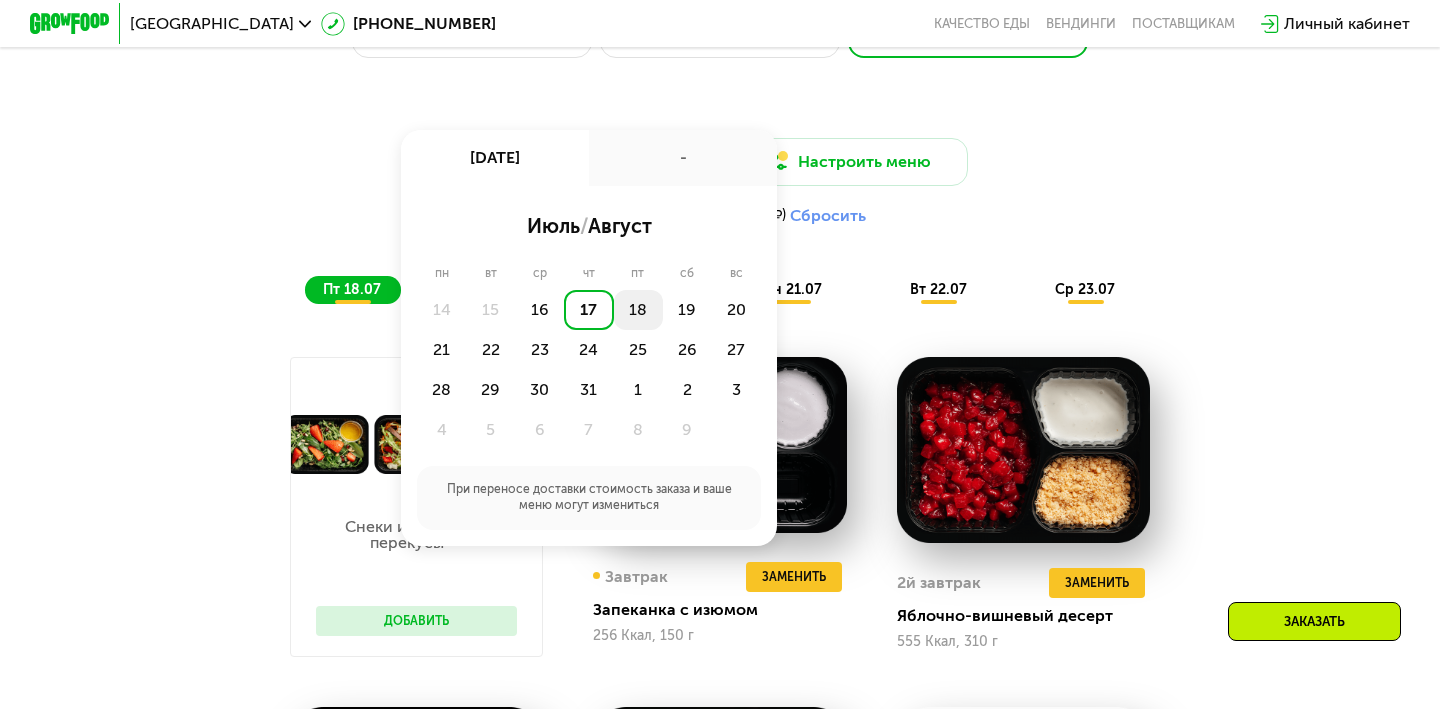 click on "18" 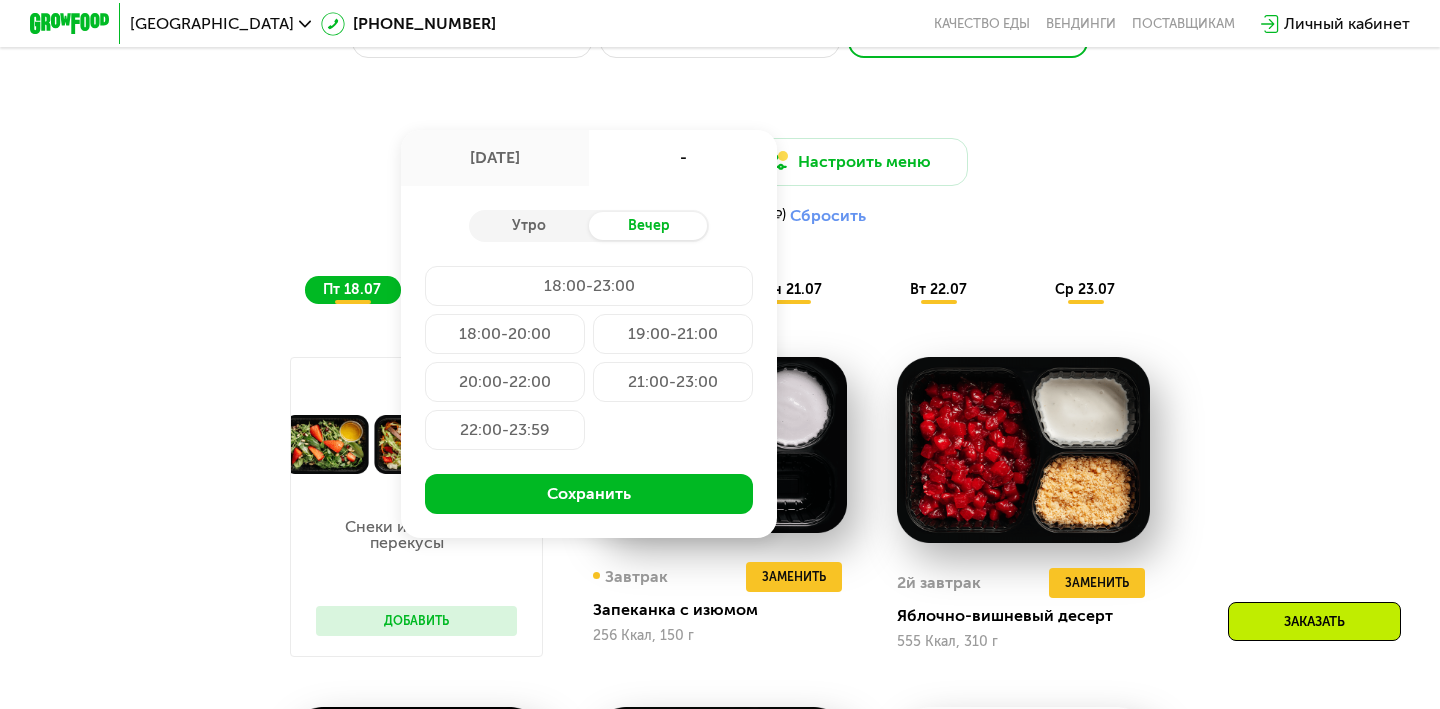 click on "Сбросить" at bounding box center (828, 216) 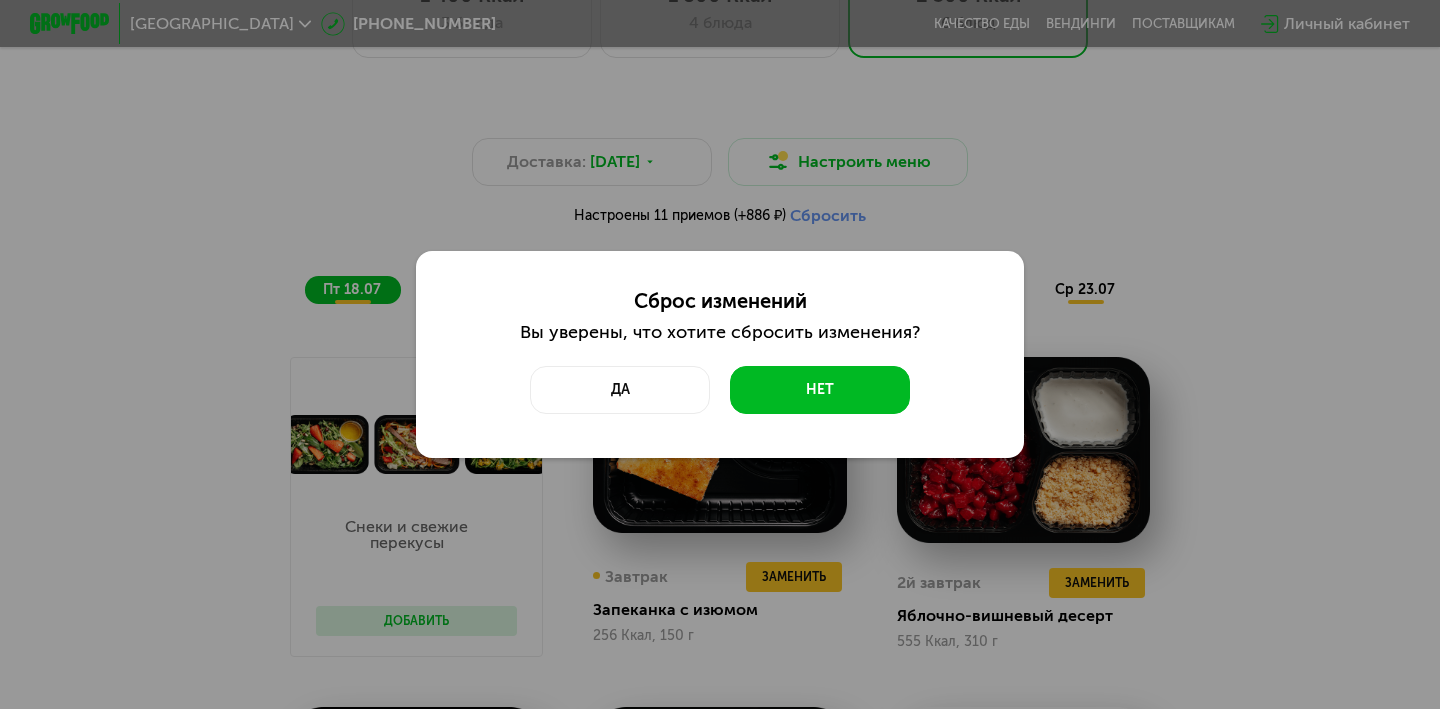 scroll, scrollTop: 0, scrollLeft: 0, axis: both 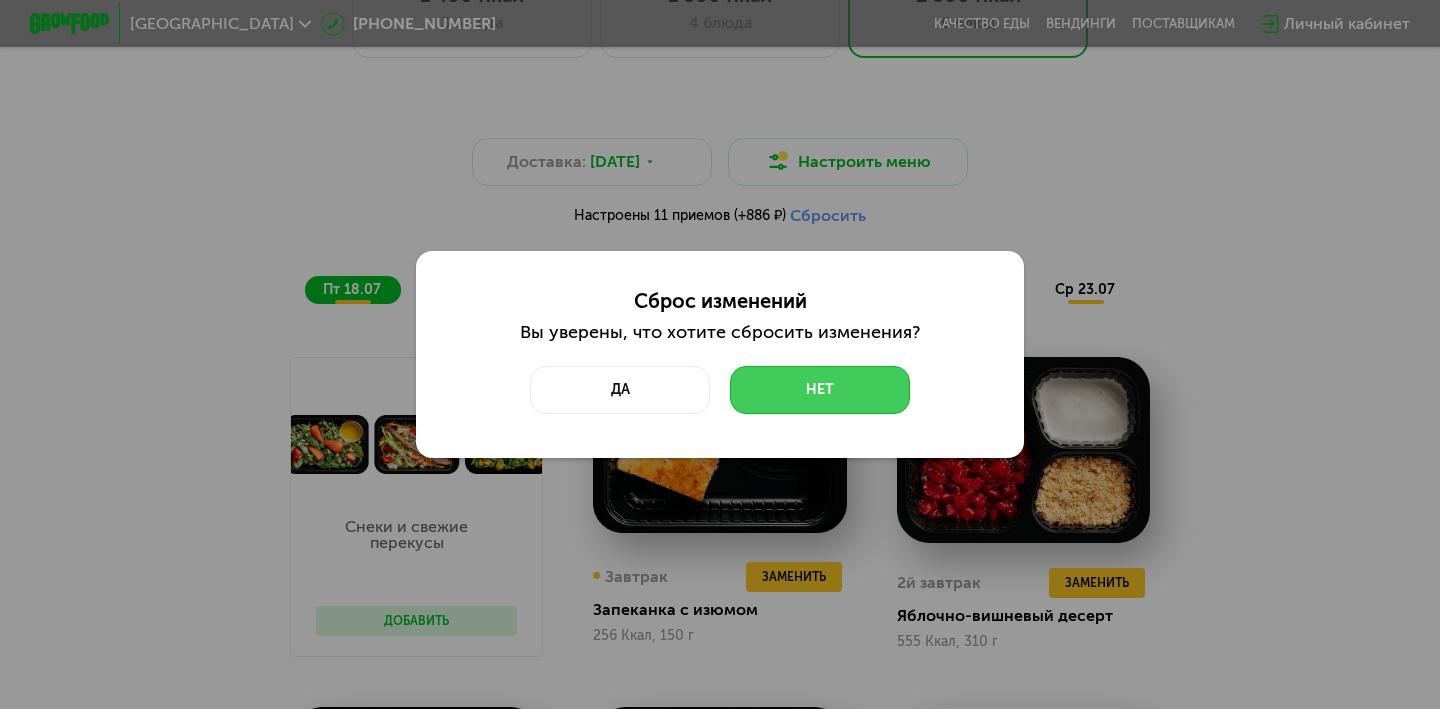 click on "Нет" at bounding box center (820, 390) 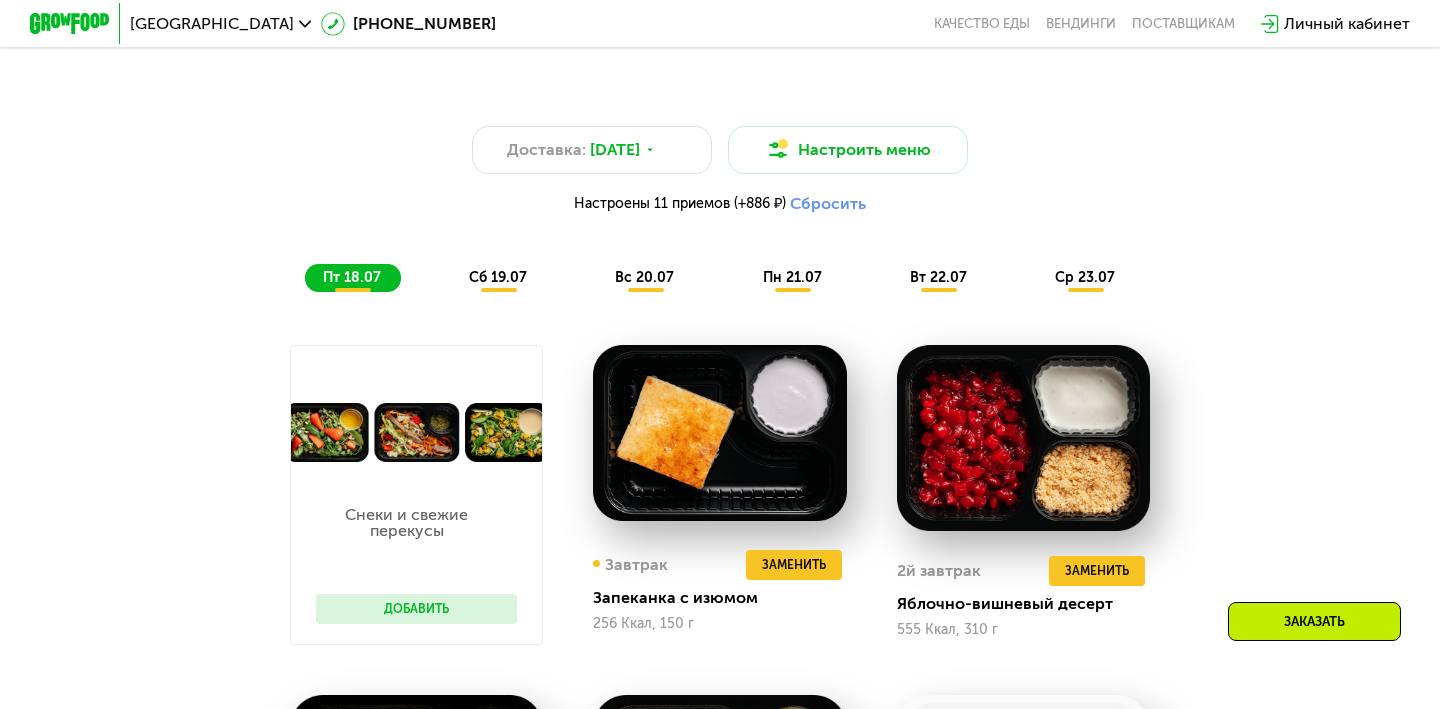 scroll, scrollTop: 1038, scrollLeft: 0, axis: vertical 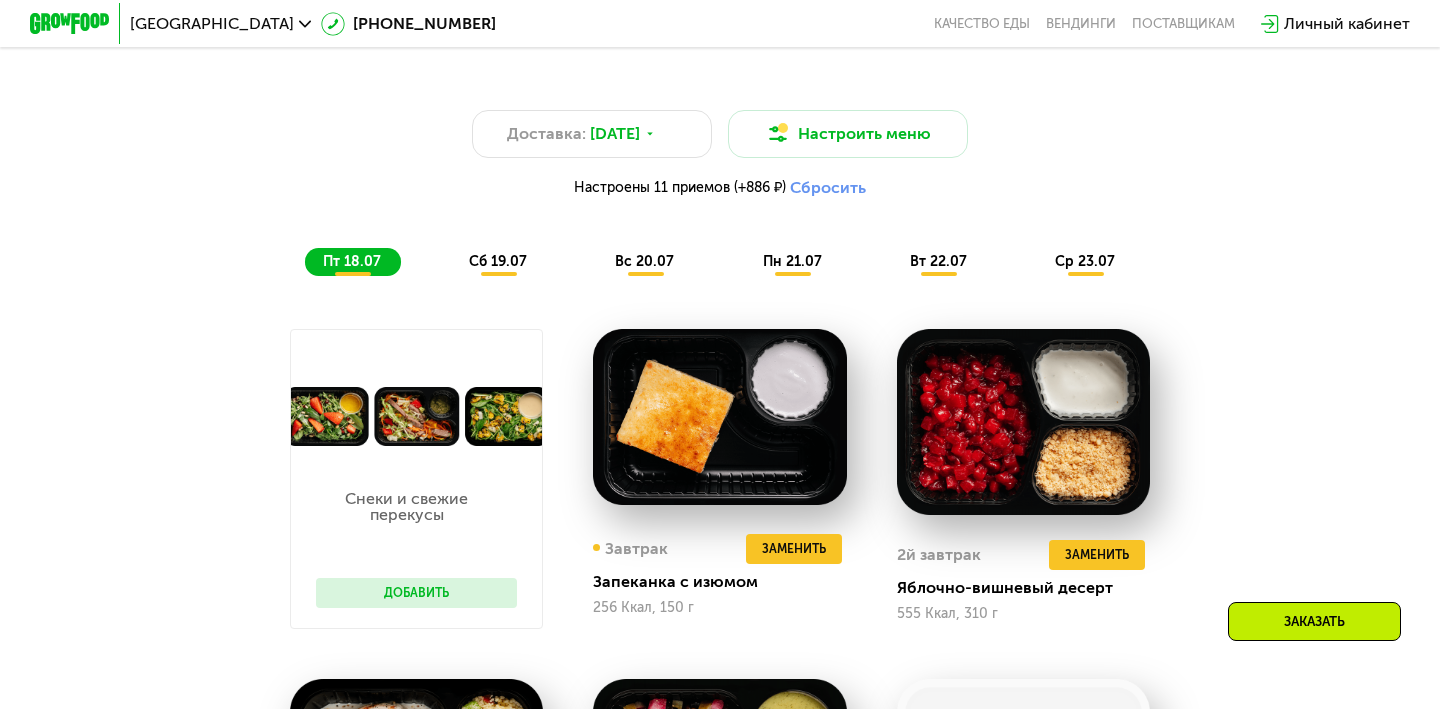 click on "сб 19.07" at bounding box center (498, 261) 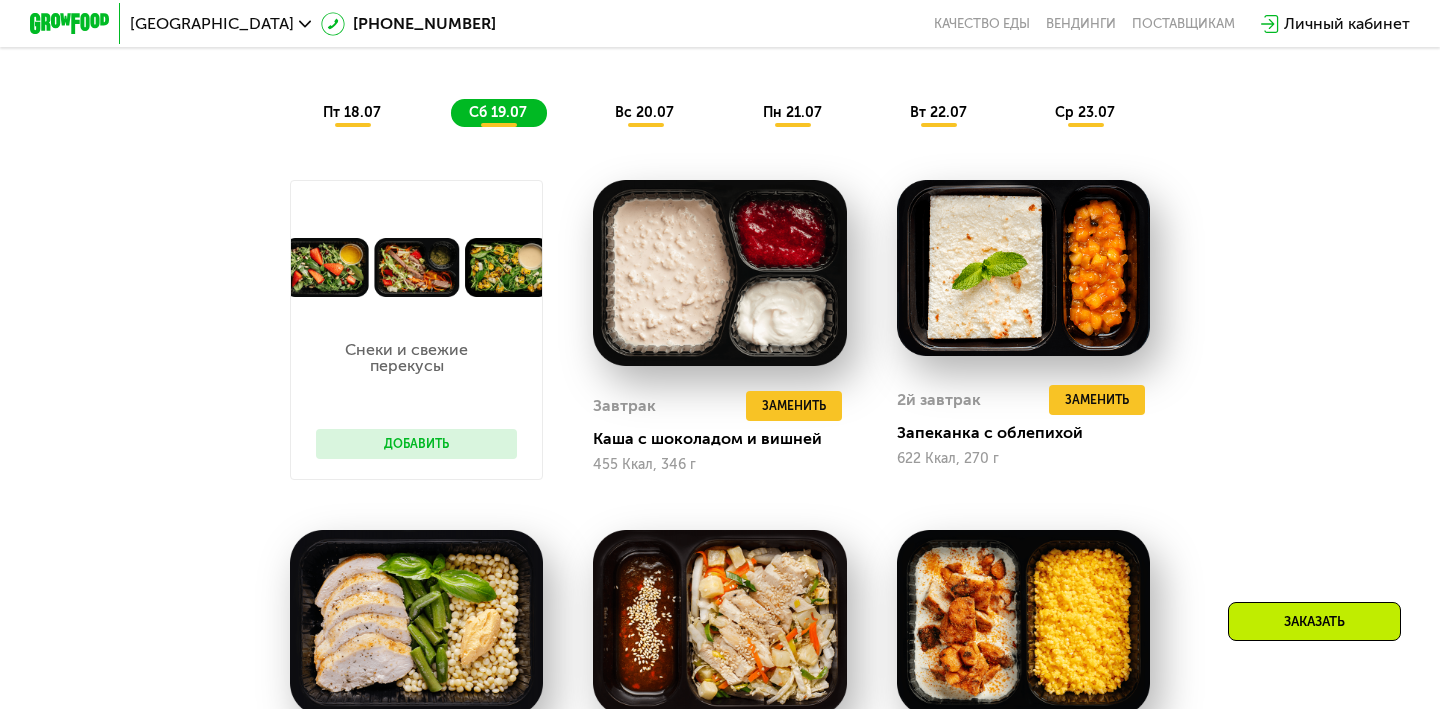 scroll, scrollTop: 1156, scrollLeft: 0, axis: vertical 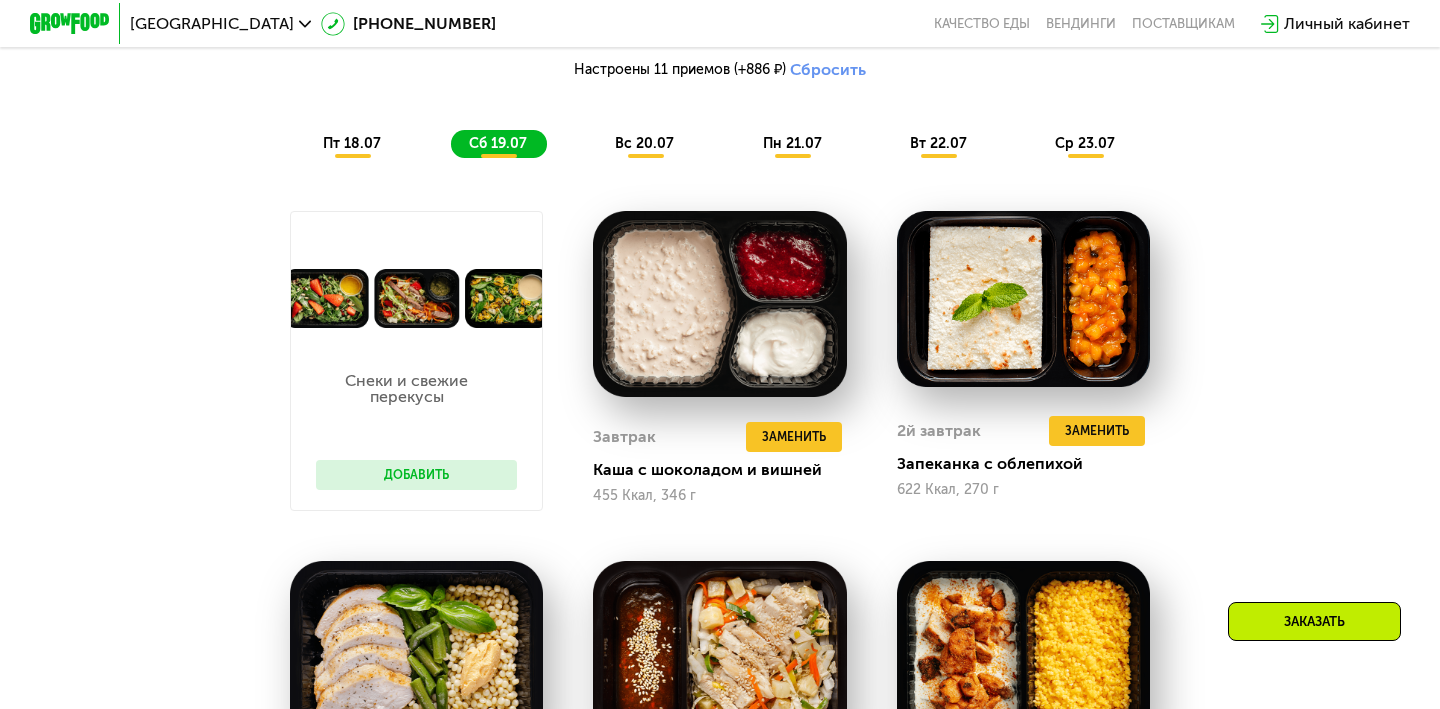 click on "Доставка: [DATE] Настроить меню   Настроены 11 приемов (+886 ₽)     Сбросить  пт 18.07 сб 19.07 вс 20.07 пн 21.07 вт 22.07 ср 23.07" at bounding box center (720, 59) 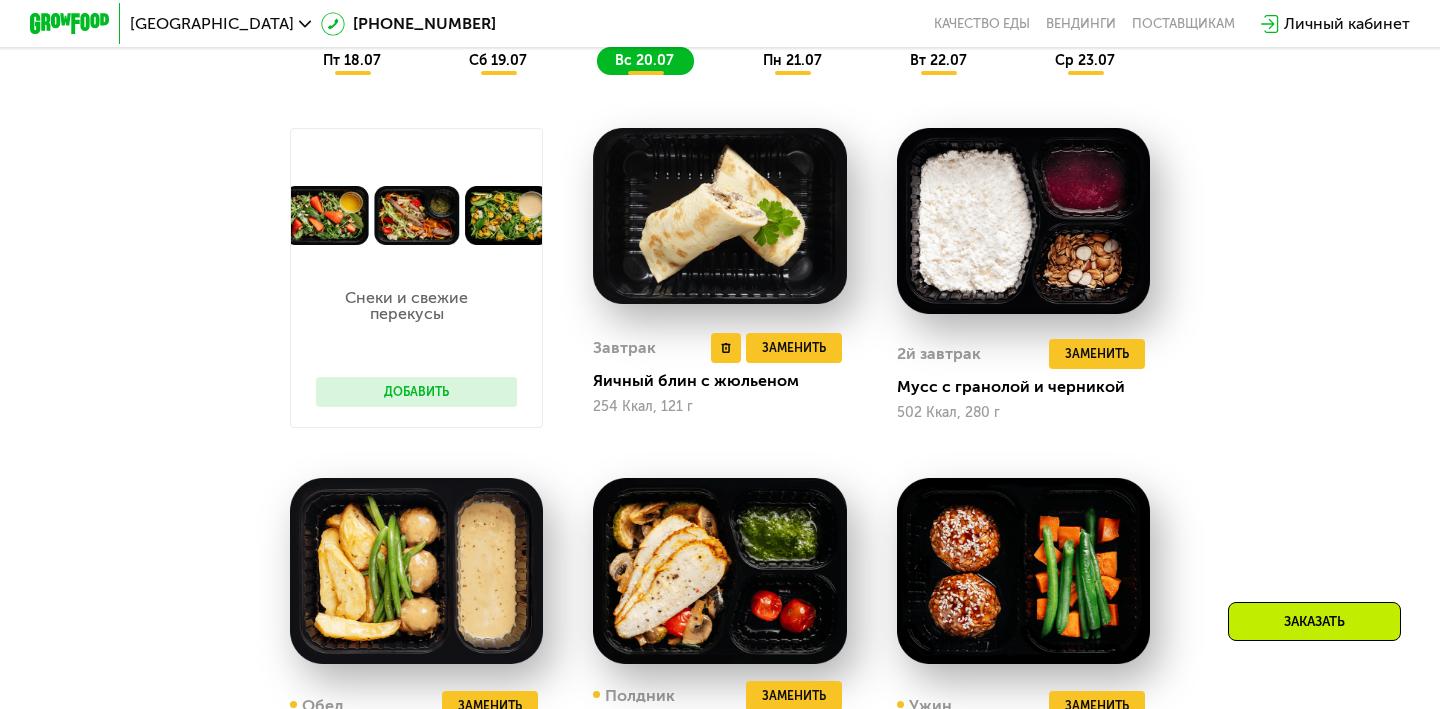 scroll, scrollTop: 1155, scrollLeft: 0, axis: vertical 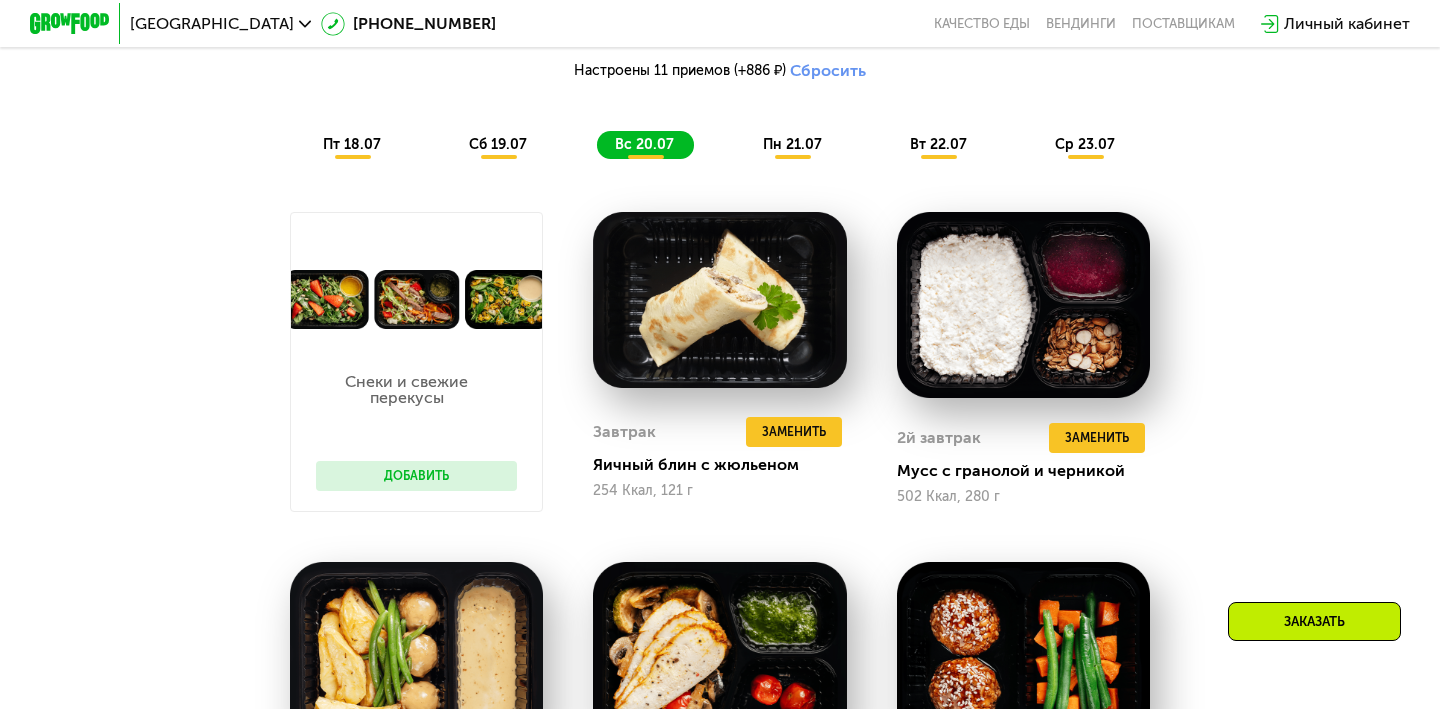 click on "Доставка: [DATE] Настроить меню   Настроены 11 приемов (+886 ₽)     Сбросить  пт 18.07 сб 19.07 вс 20.07 пн 21.07 вт 22.07 ср 23.07" at bounding box center (720, 76) 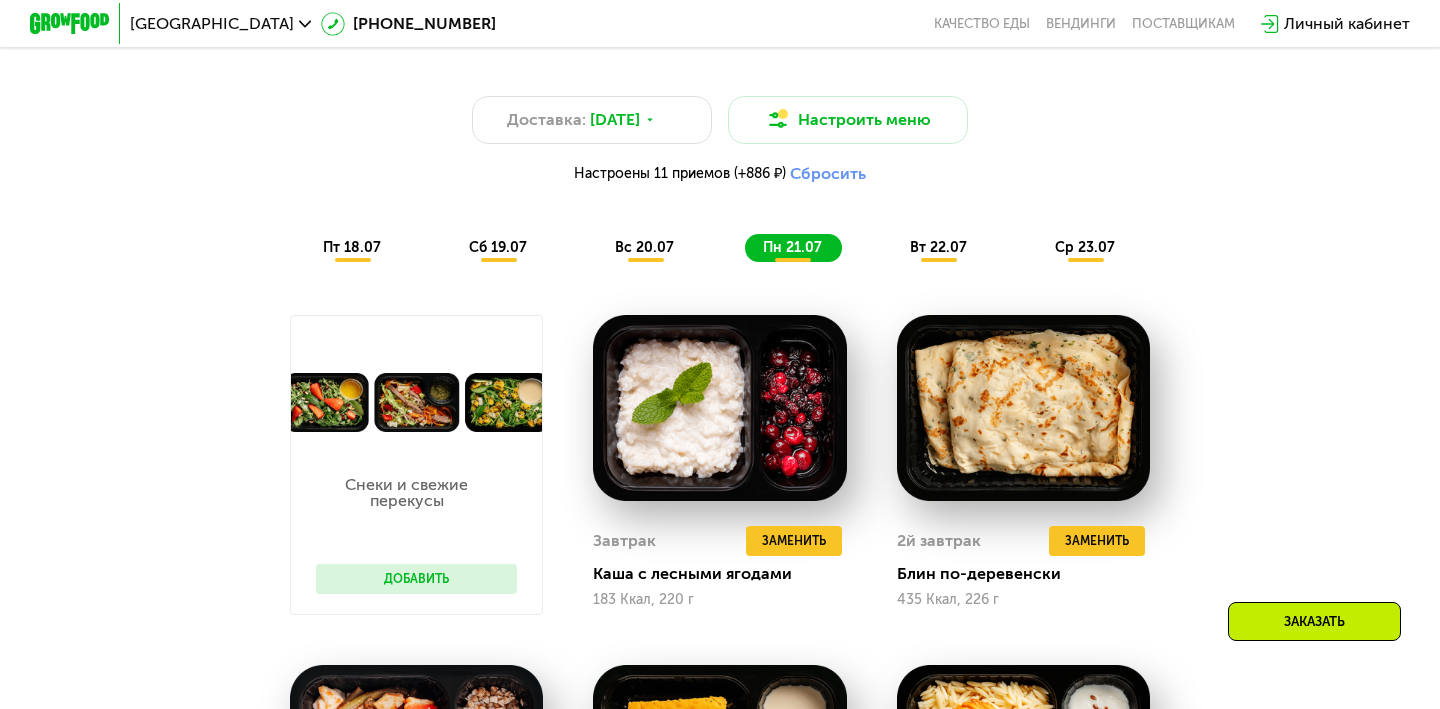 scroll, scrollTop: 1061, scrollLeft: 0, axis: vertical 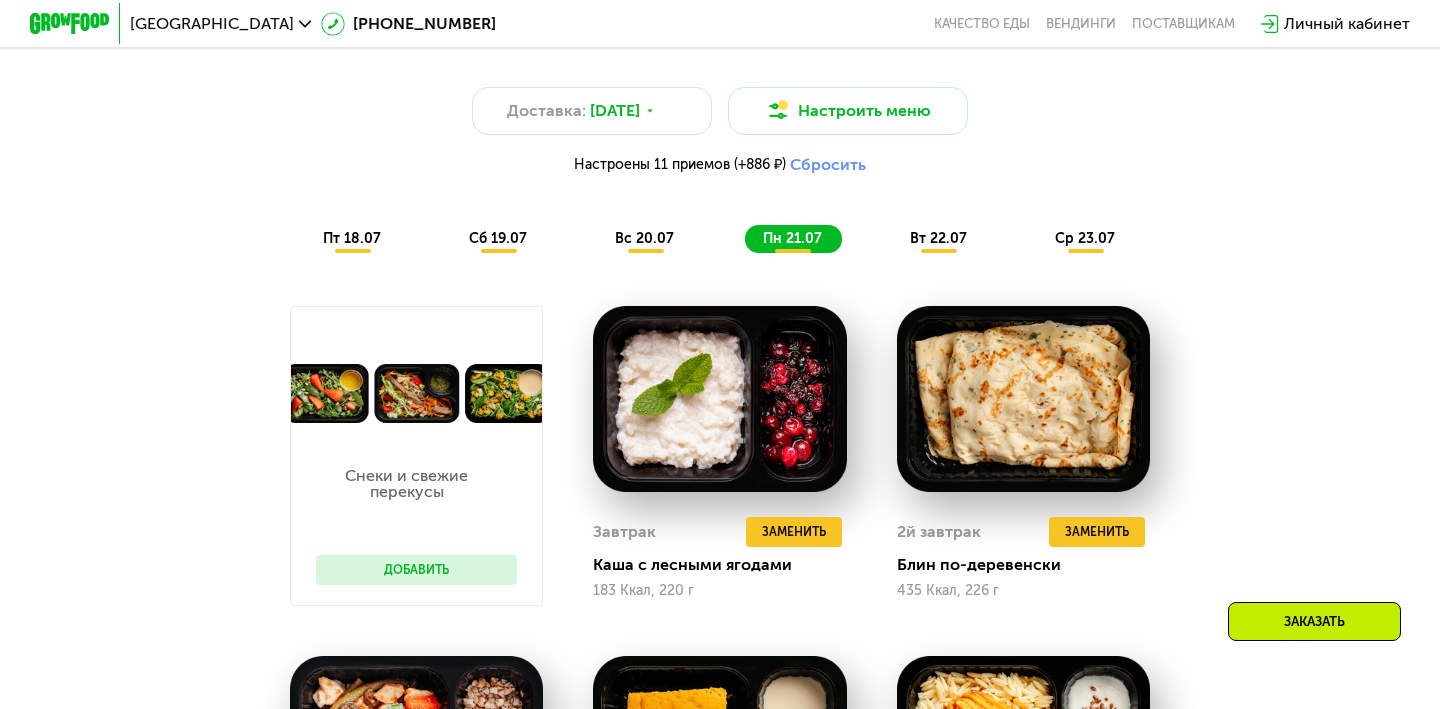 click on "Доставка: [DATE] Настроить меню   Настроены 11 приемов (+886 ₽)     Сбросить  пт 18.07 сб 19.07 вс 20.07 пн 21.07 вт 22.07 ср 23.07" at bounding box center [720, 170] 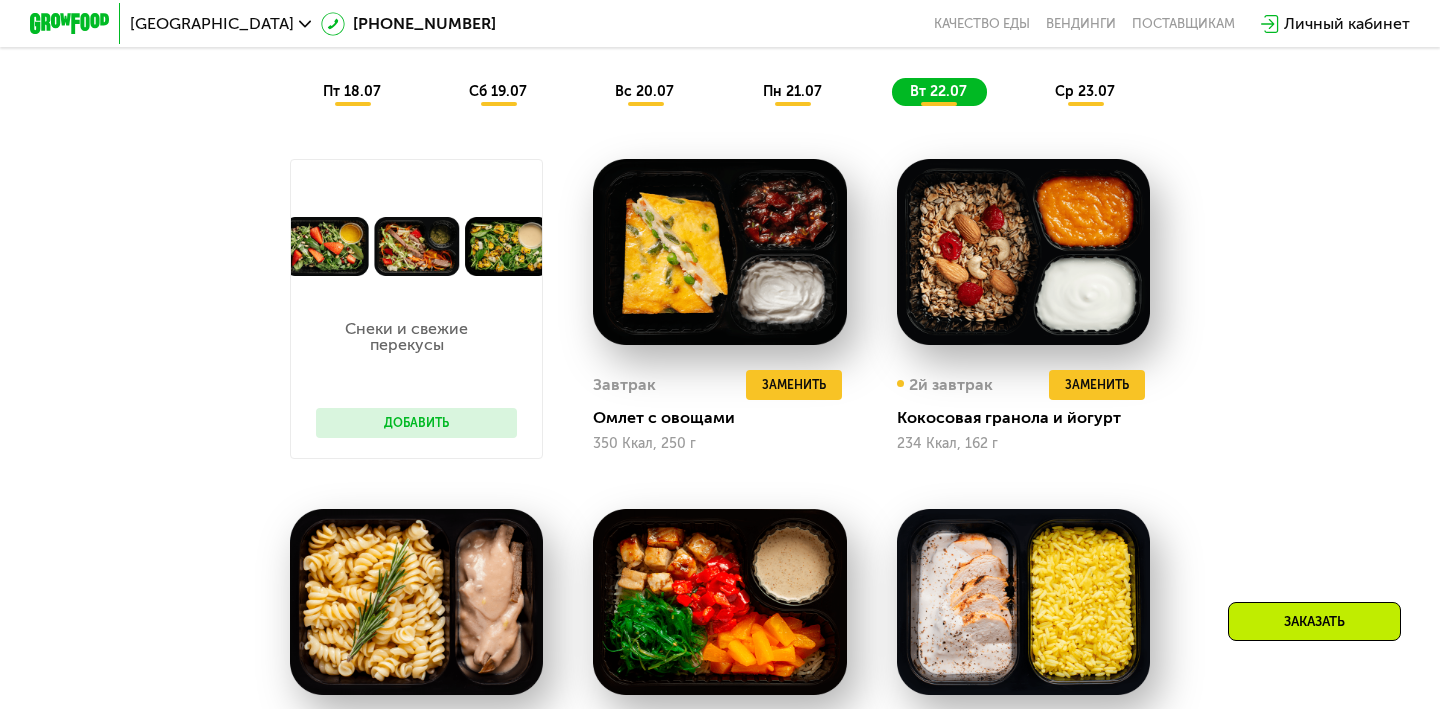 scroll, scrollTop: 1176, scrollLeft: 0, axis: vertical 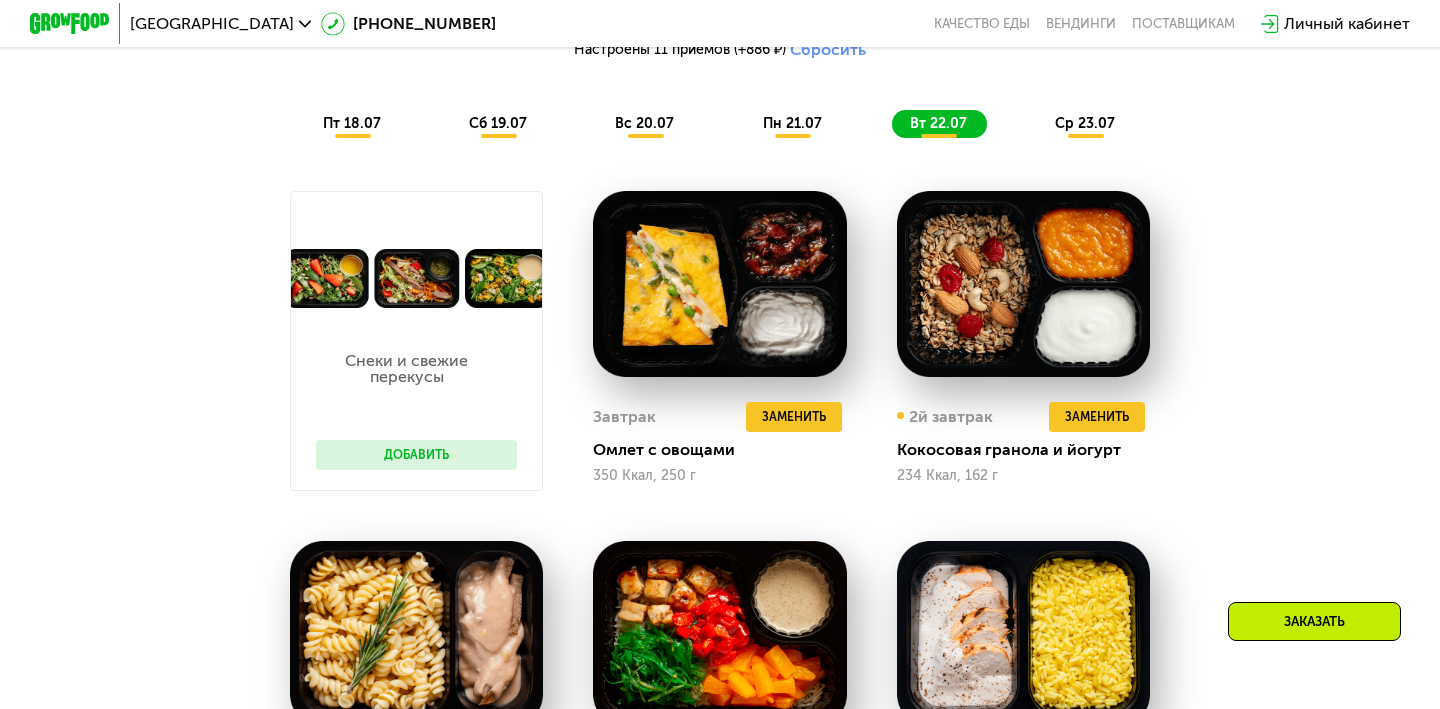 click on "Доставка: [DATE] Настроить меню   Настроены 11 приемов (+886 ₽)     Сбросить  пт 18.07 сб 19.07 вс 20.07 пн 21.07 вт 22.07 ср 23.07" at bounding box center (720, 55) 